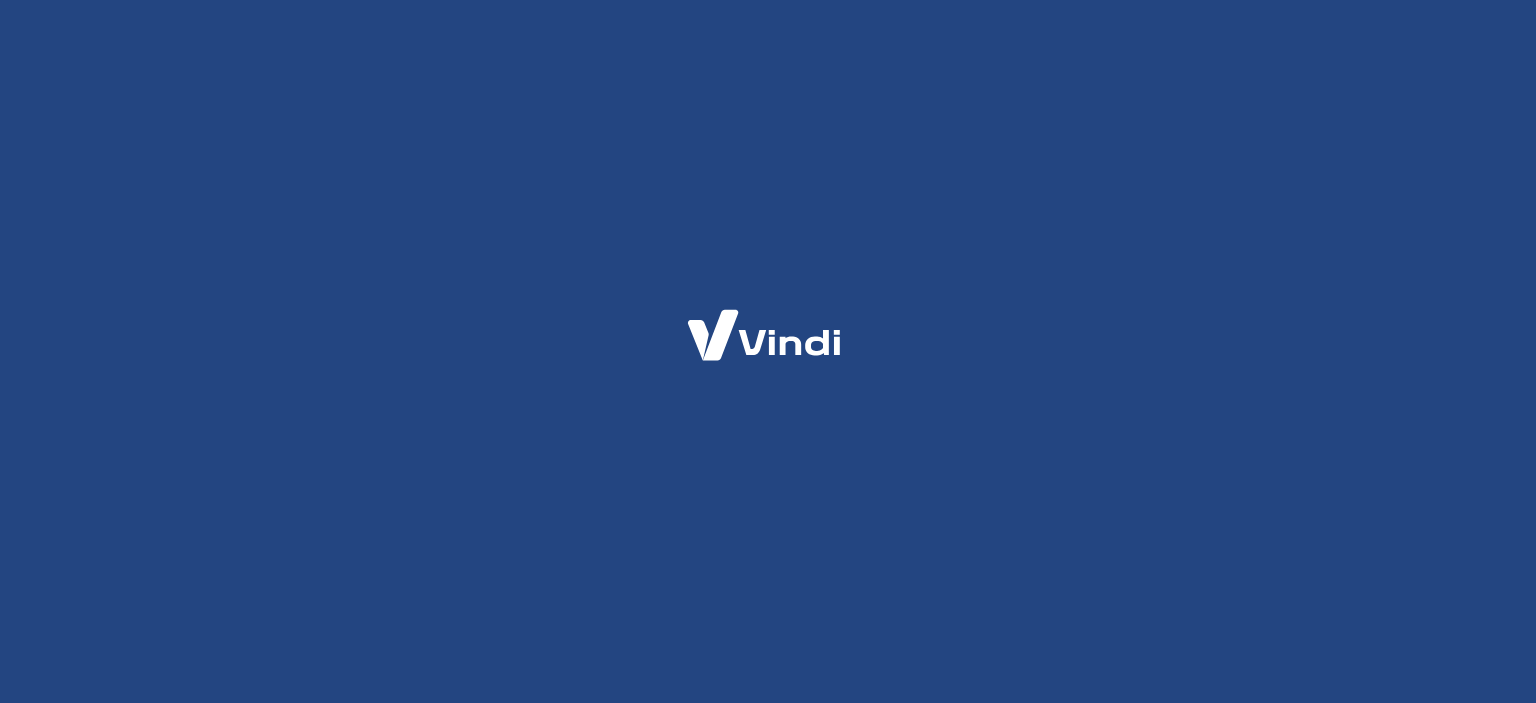 scroll, scrollTop: 0, scrollLeft: 0, axis: both 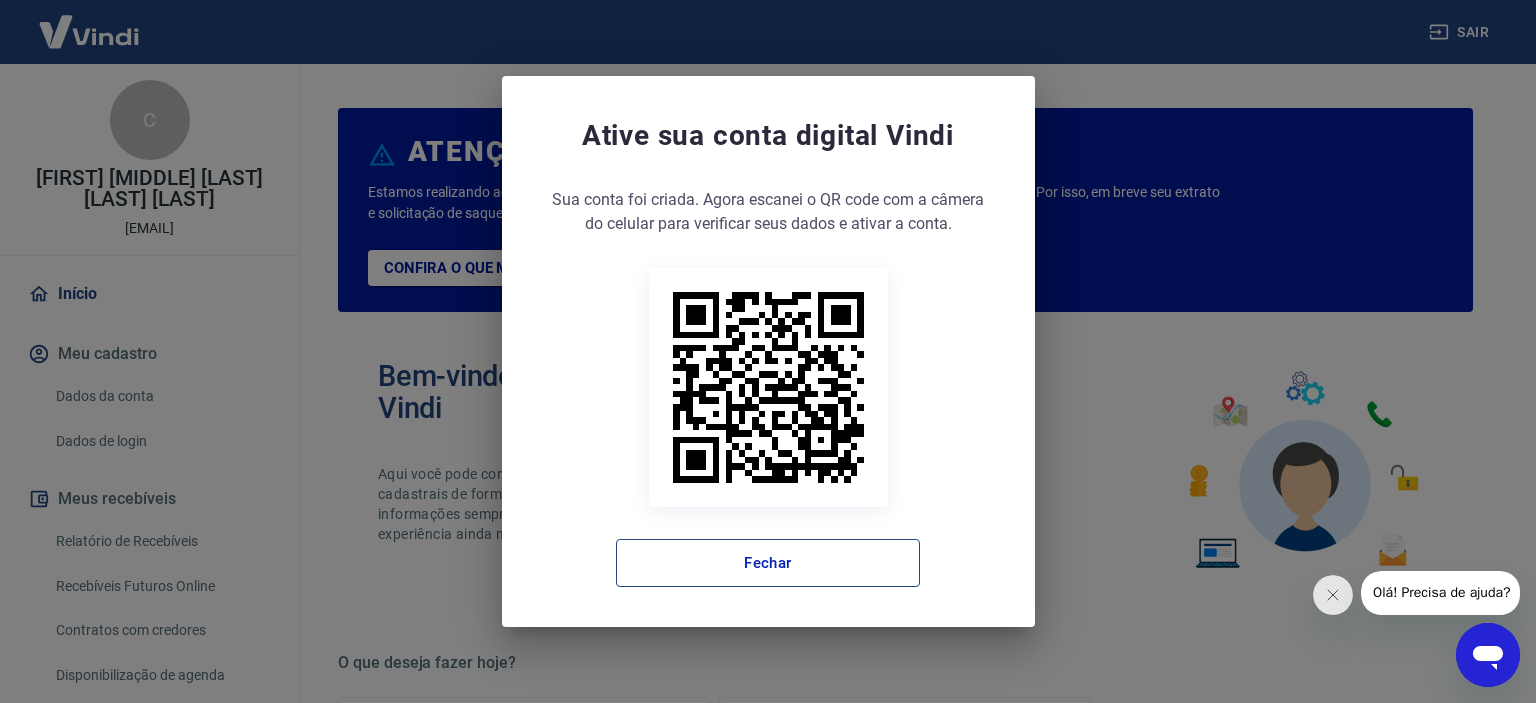 click on "Fechar" at bounding box center (768, 563) 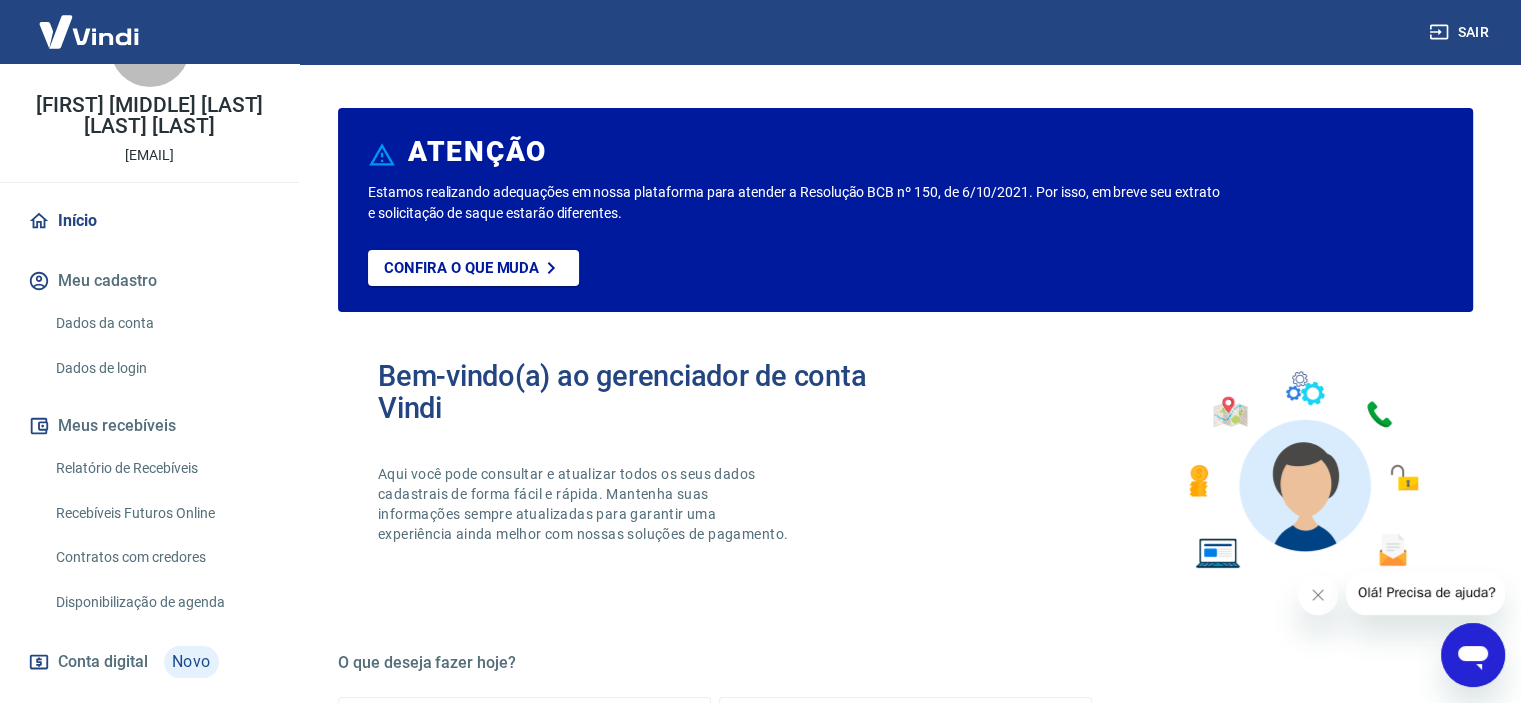 scroll, scrollTop: 100, scrollLeft: 0, axis: vertical 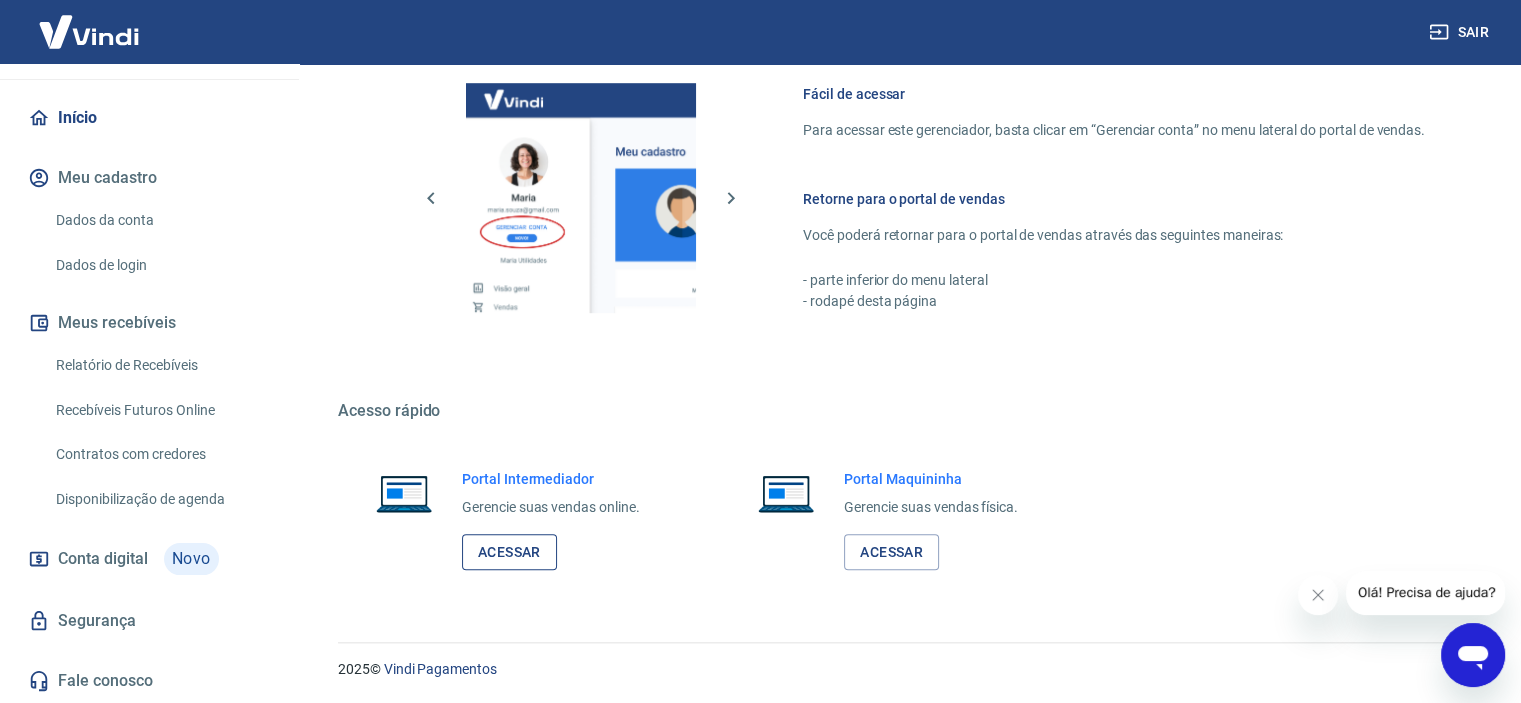 click on "Acessar" at bounding box center [509, 552] 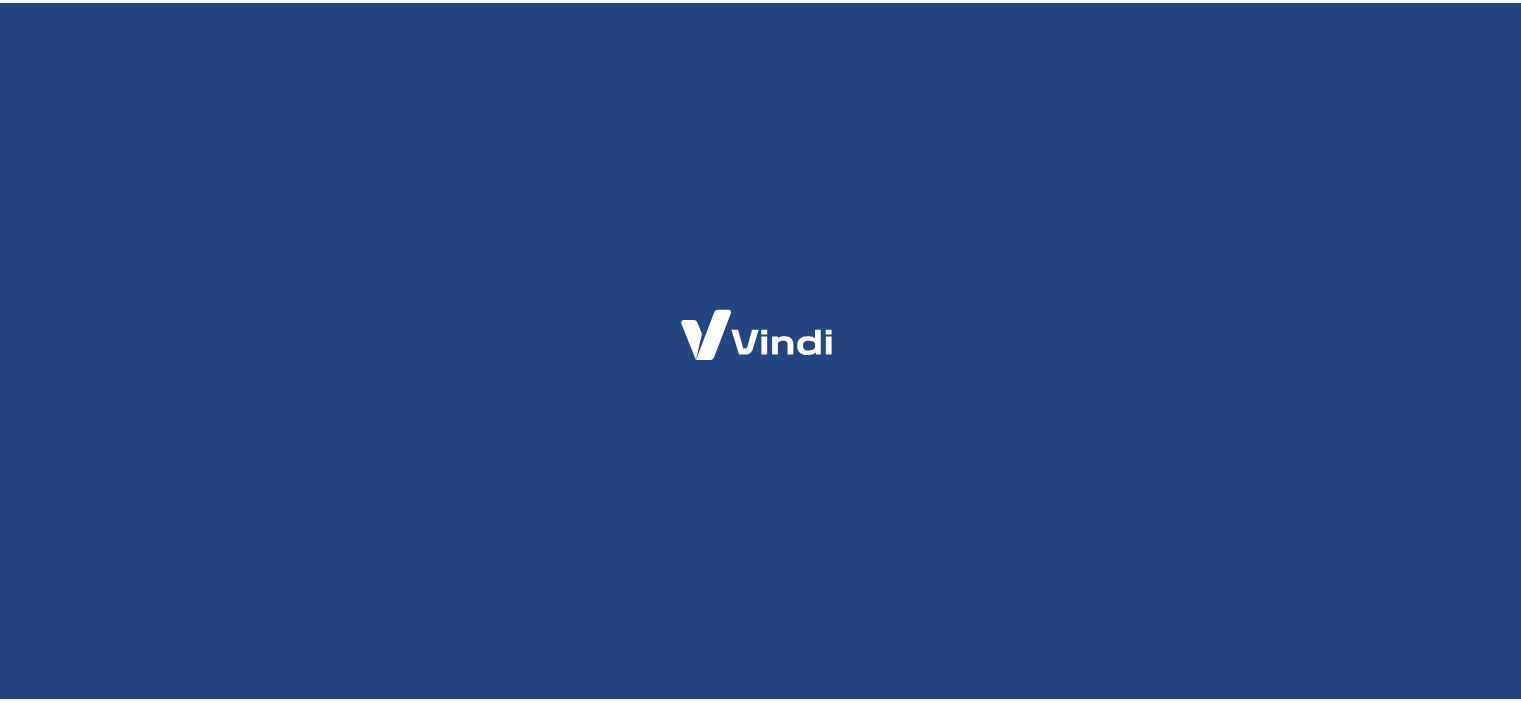 scroll, scrollTop: 0, scrollLeft: 0, axis: both 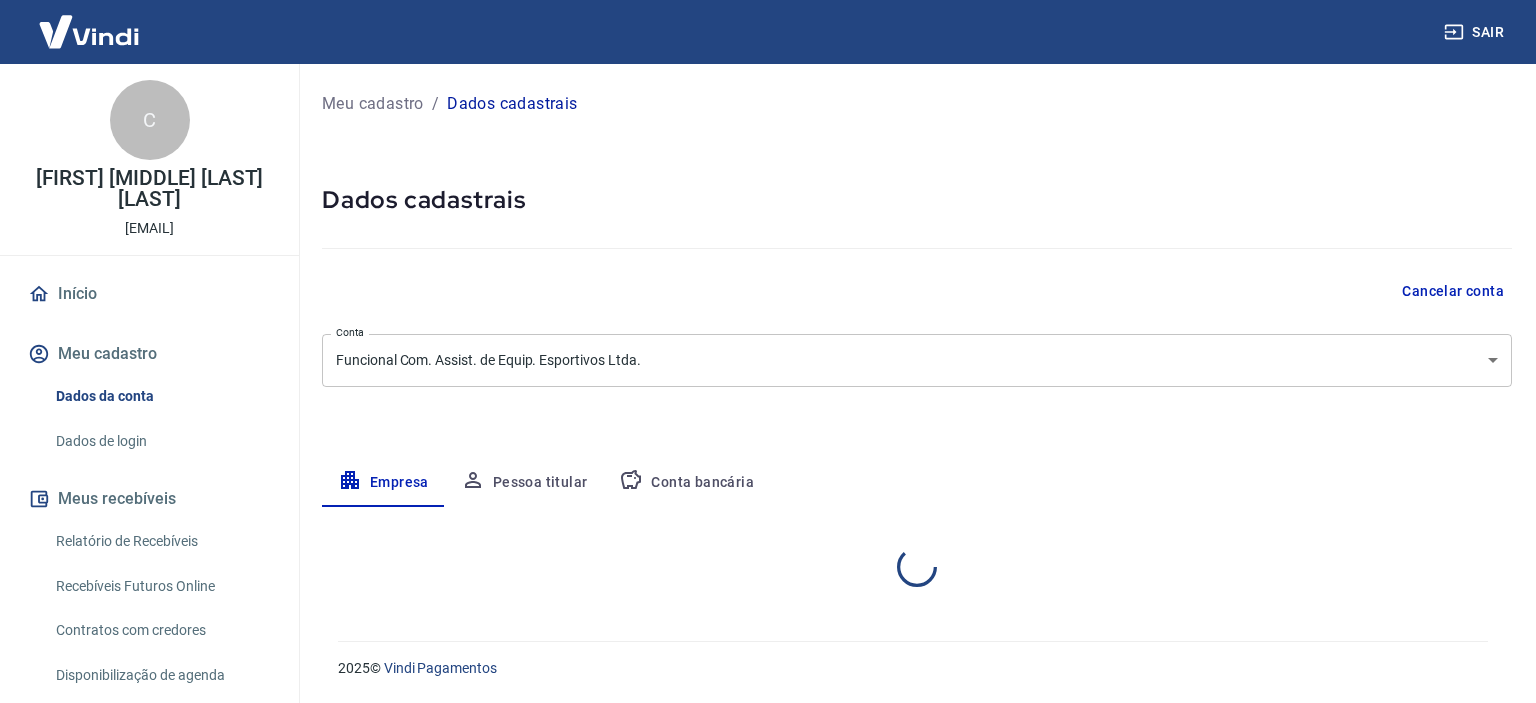 select on "SP" 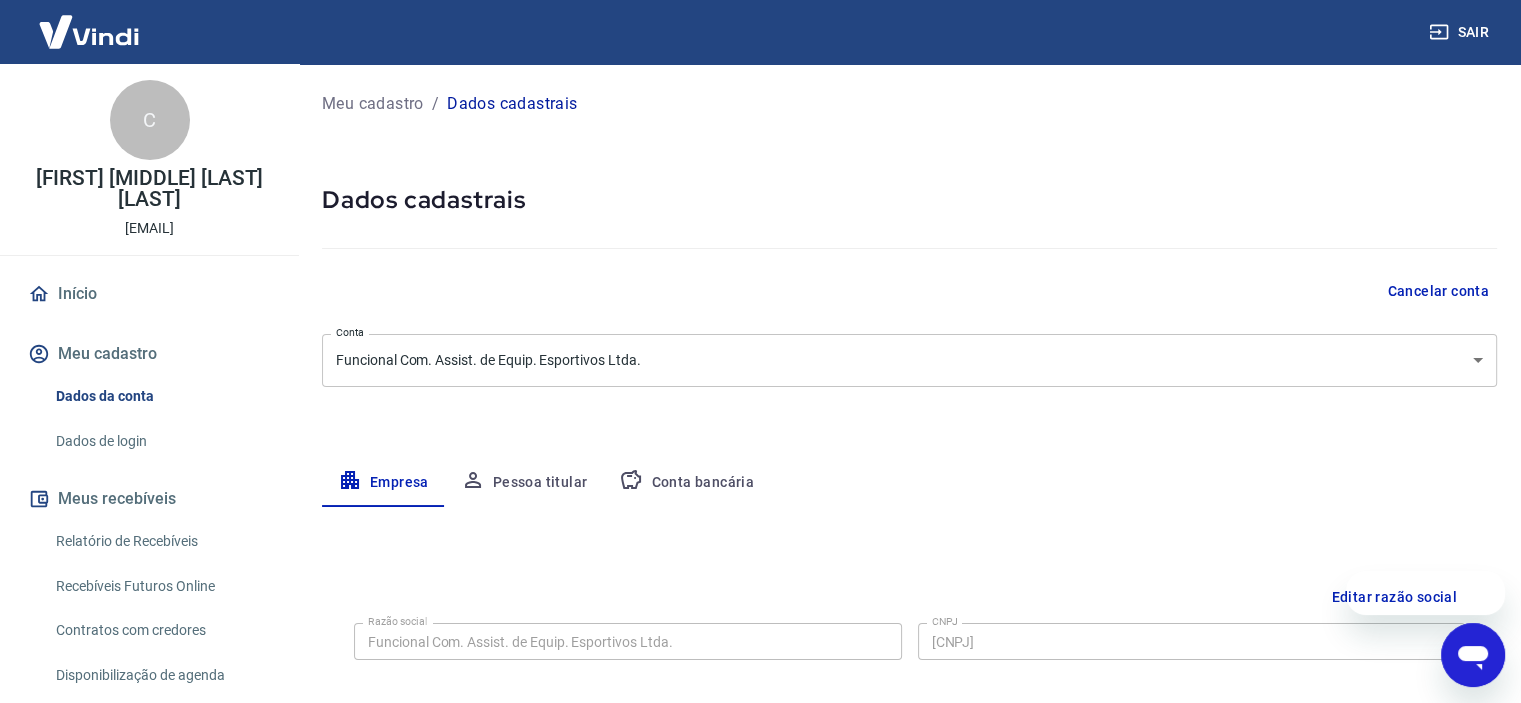 scroll, scrollTop: 0, scrollLeft: 0, axis: both 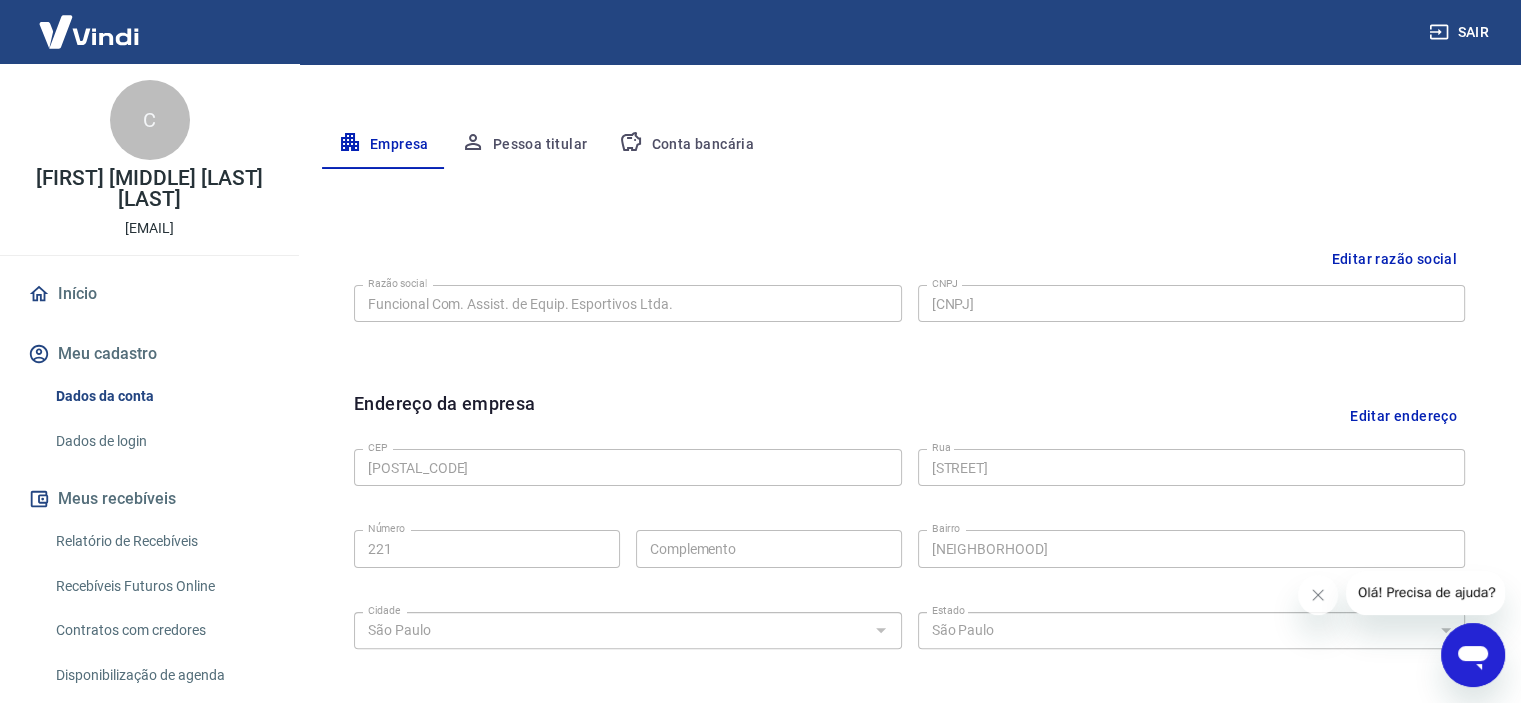 click on "C" at bounding box center [150, 120] 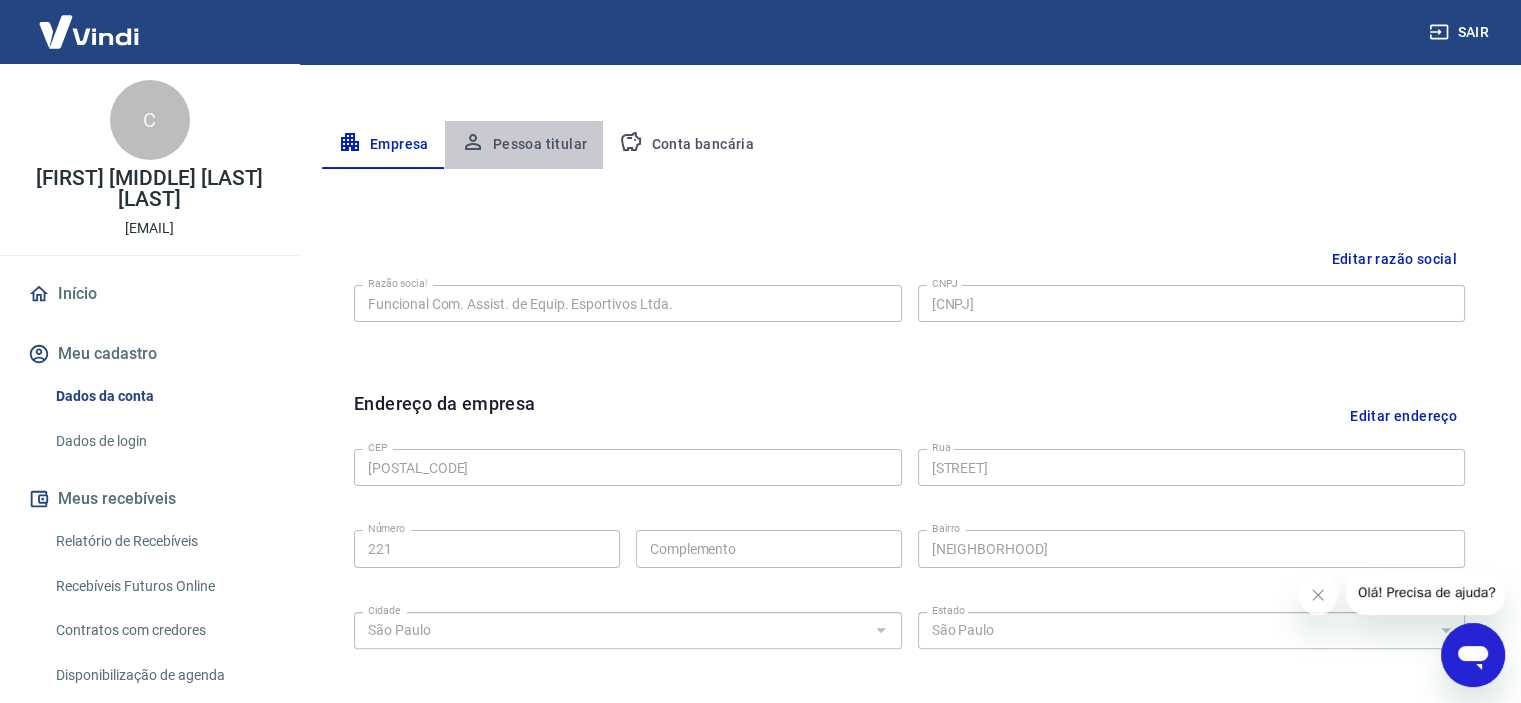 click on "Pessoa titular" at bounding box center [524, 145] 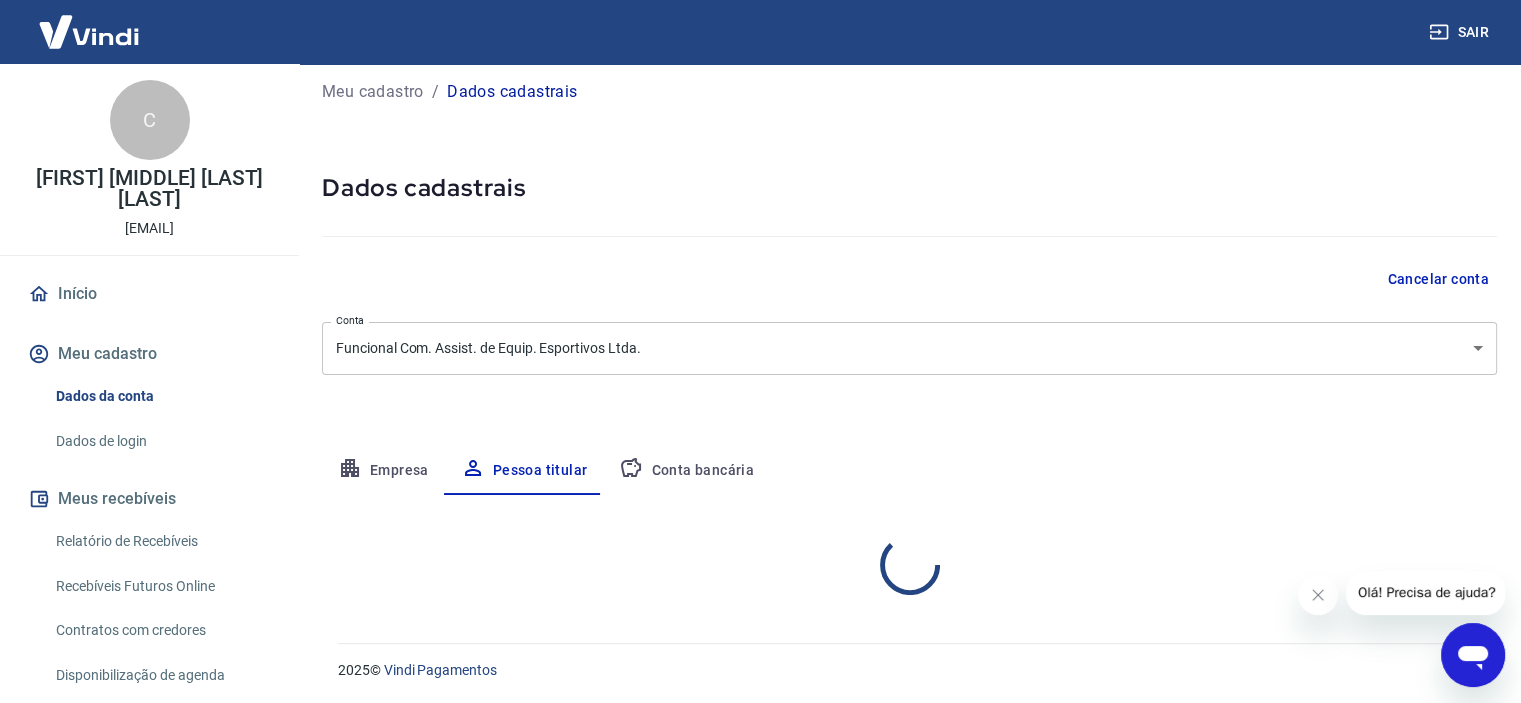 scroll, scrollTop: 96, scrollLeft: 0, axis: vertical 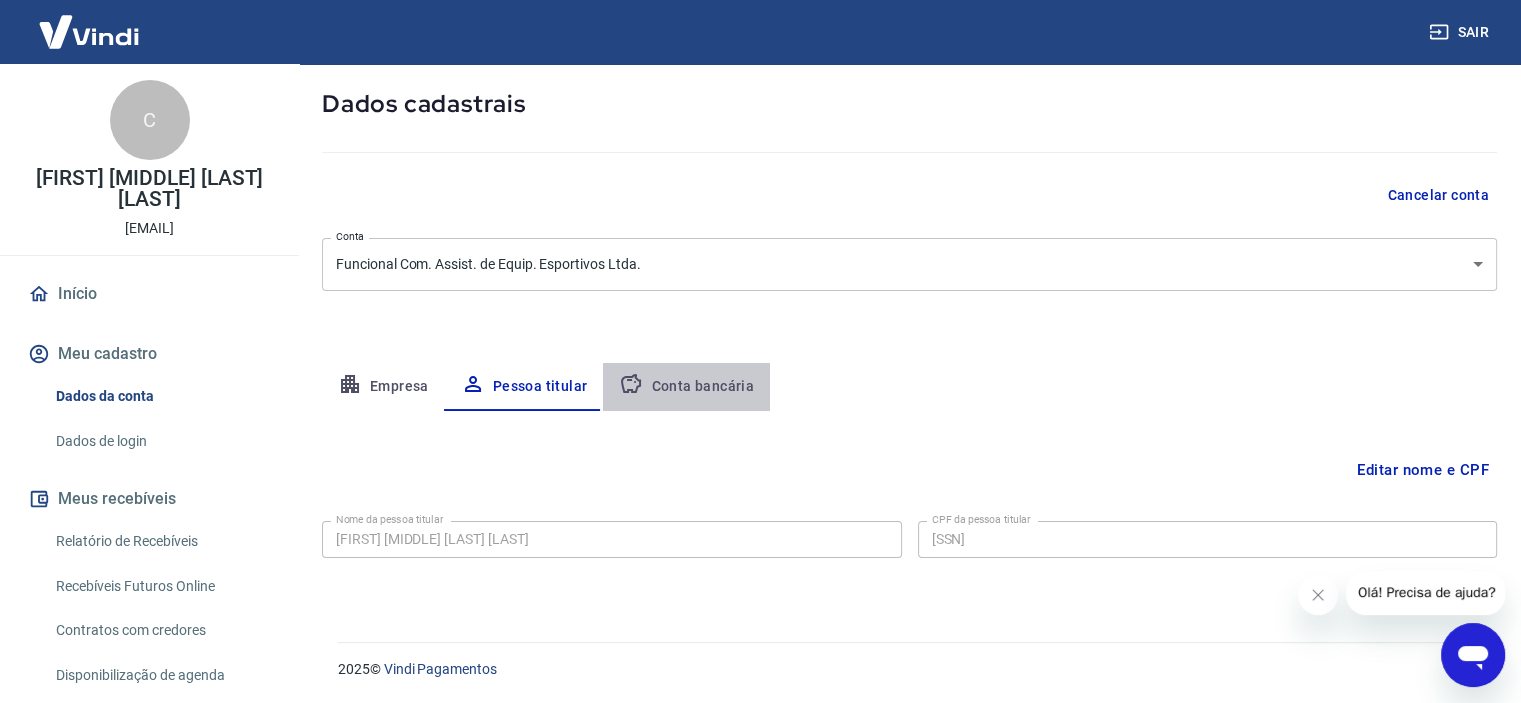 click on "Conta bancária" at bounding box center [686, 387] 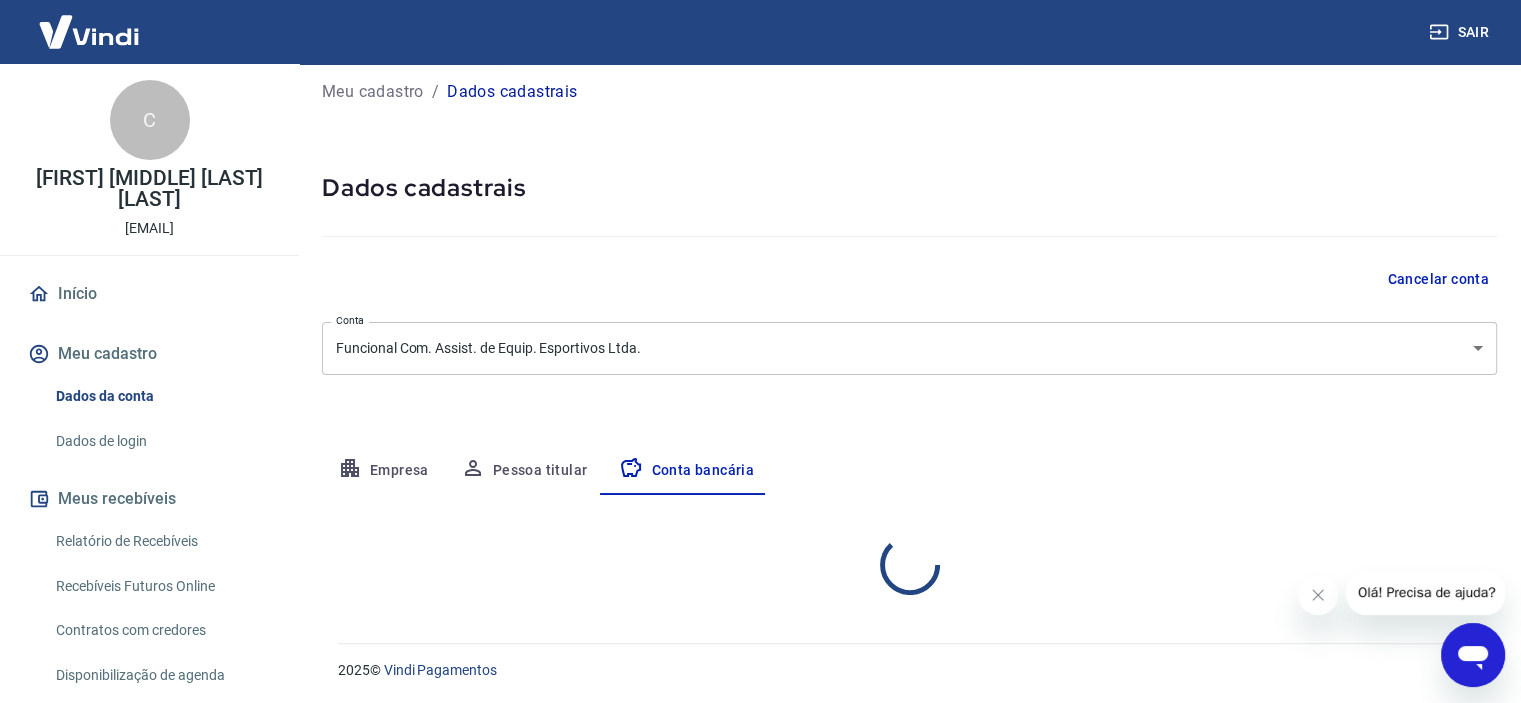 select on "1" 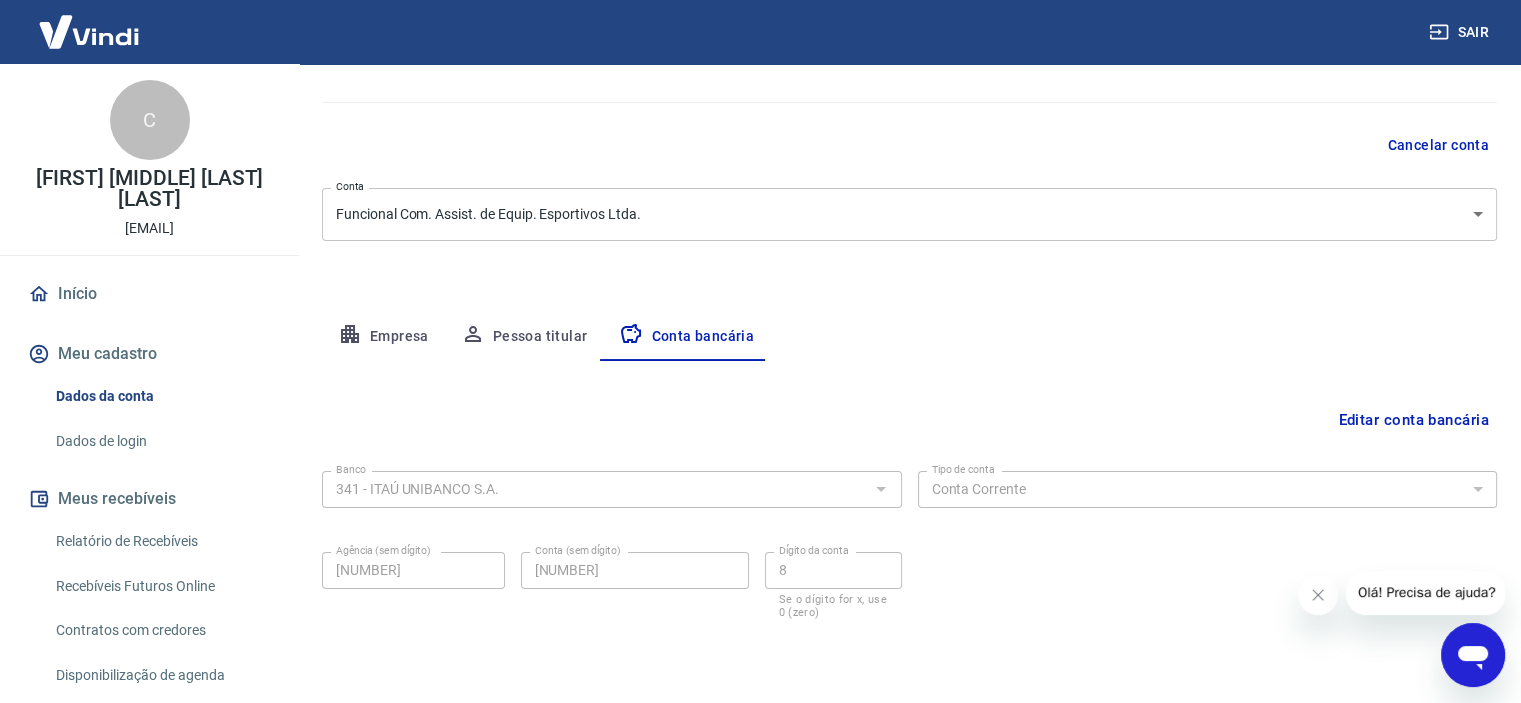 scroll, scrollTop: 207, scrollLeft: 0, axis: vertical 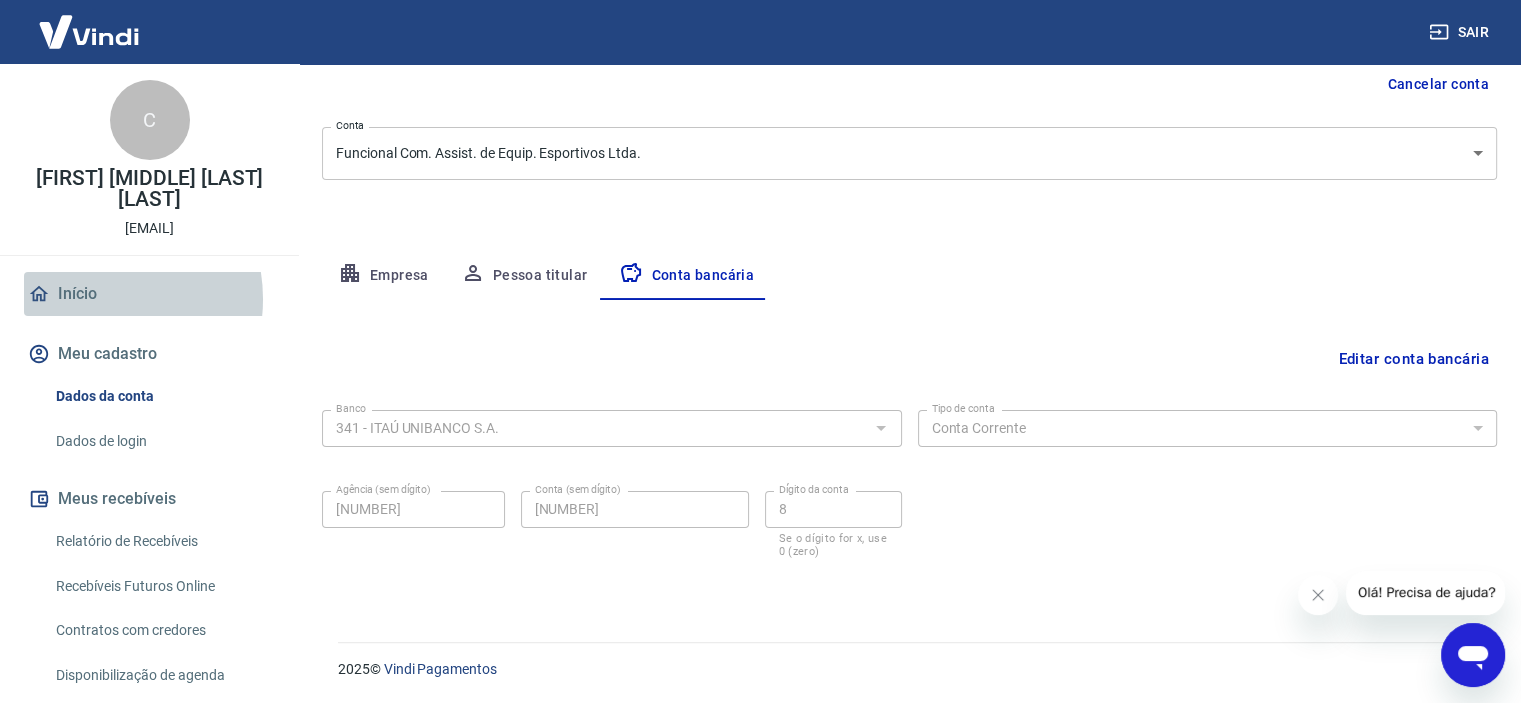 click on "Início" at bounding box center (149, 294) 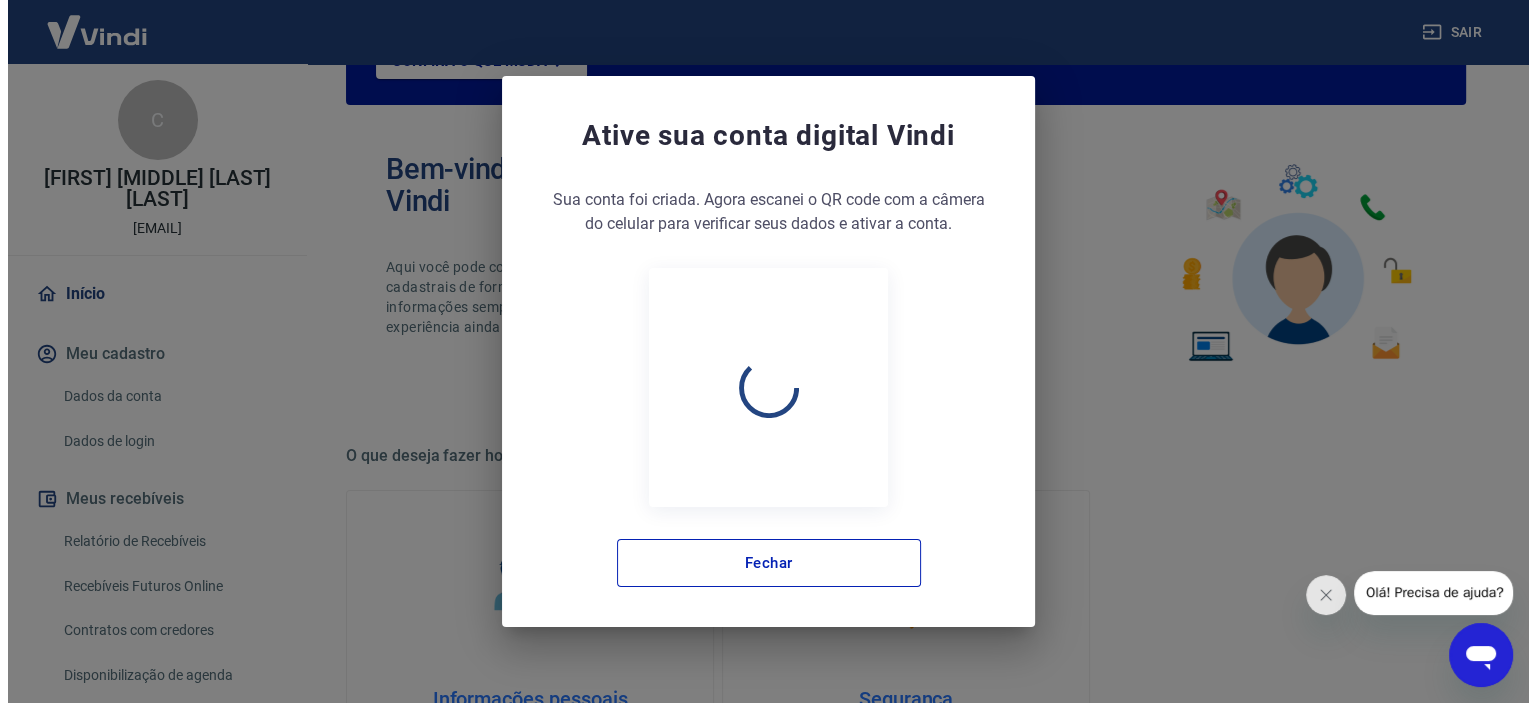 scroll, scrollTop: 1081, scrollLeft: 0, axis: vertical 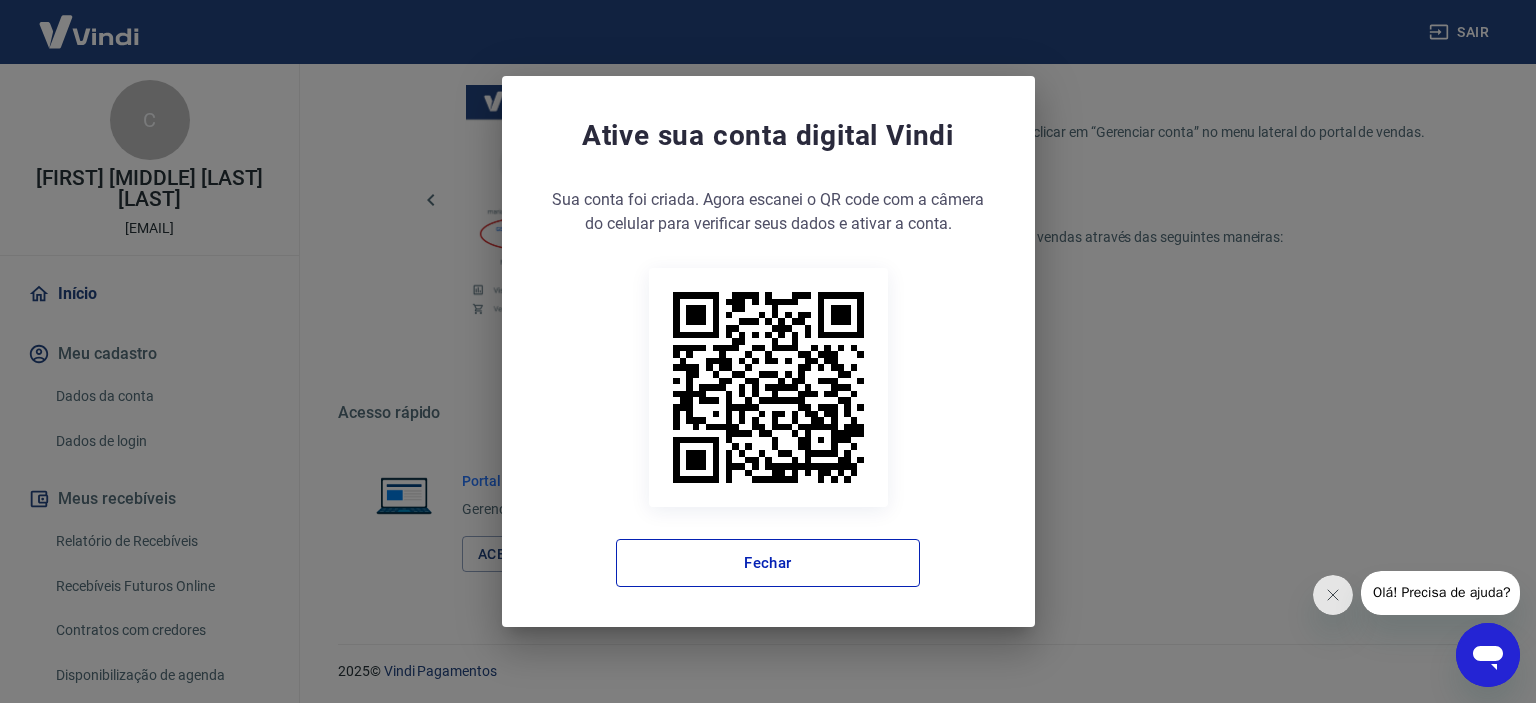 click on "Fechar" at bounding box center (768, 563) 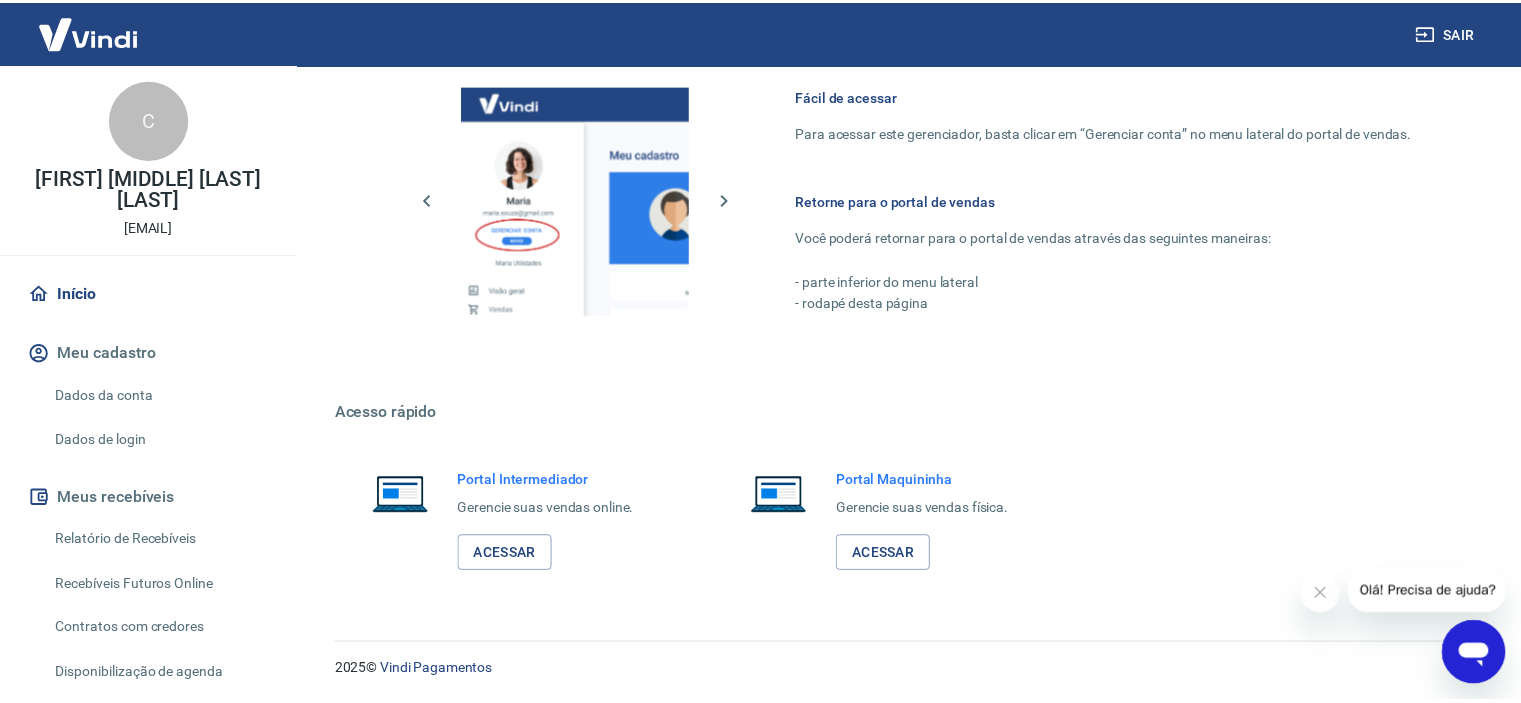 scroll, scrollTop: 1062, scrollLeft: 0, axis: vertical 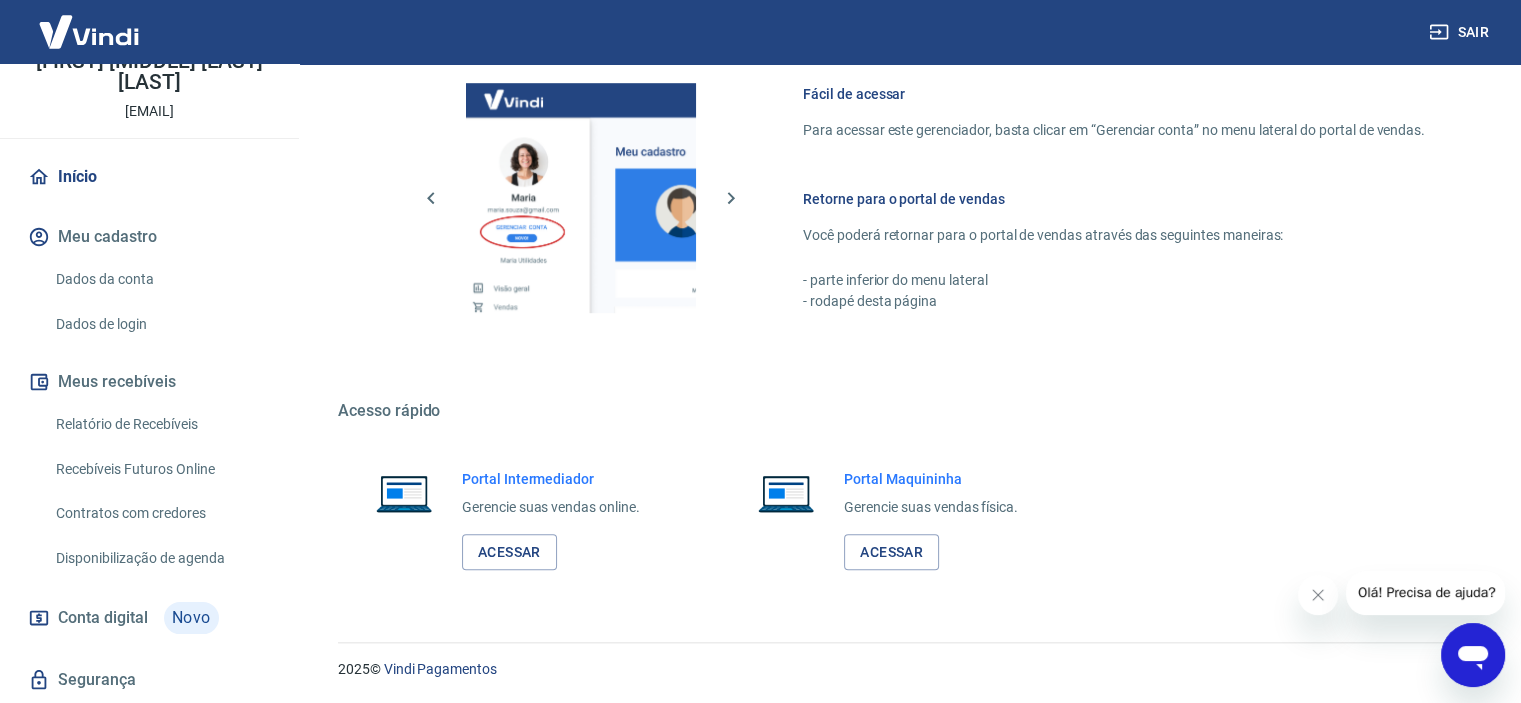 click on "Dados da conta" at bounding box center [161, 279] 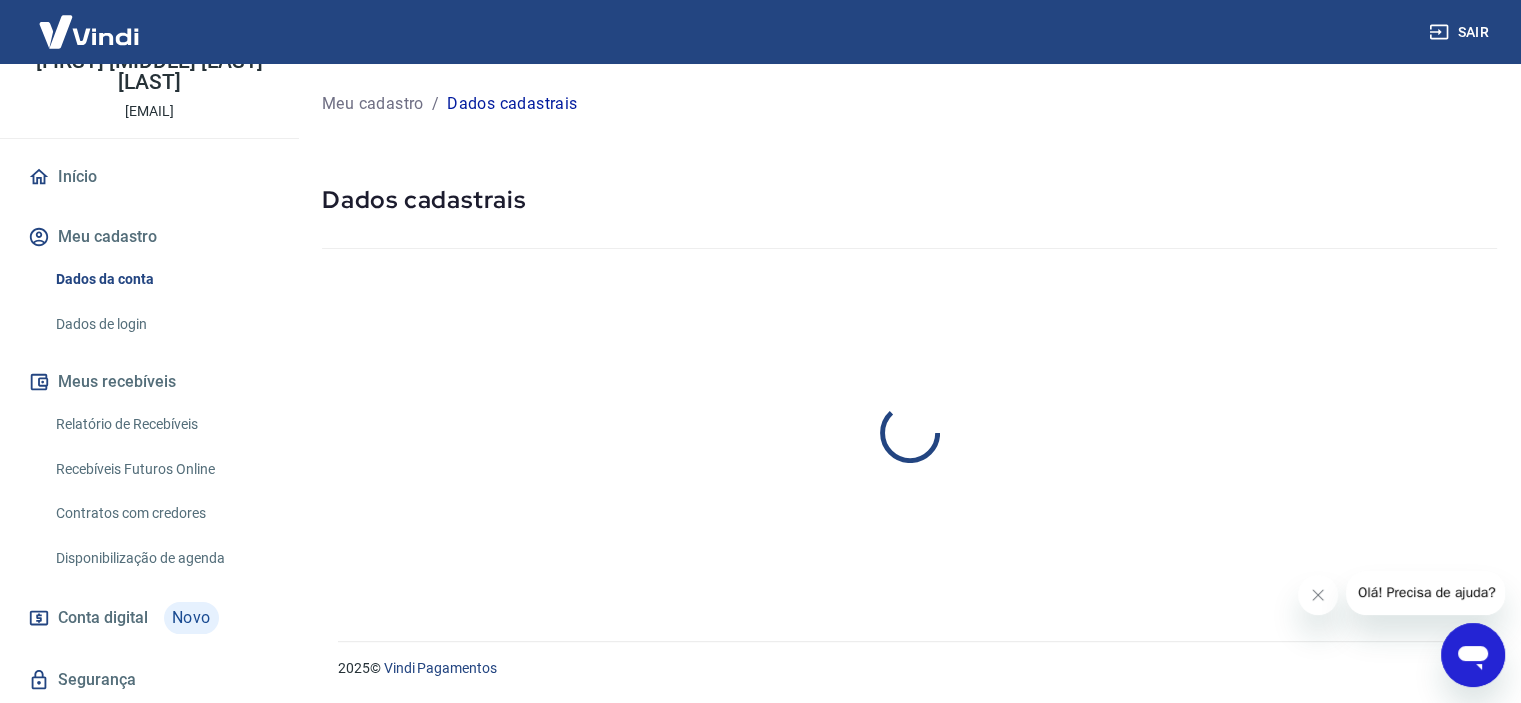 scroll, scrollTop: 0, scrollLeft: 0, axis: both 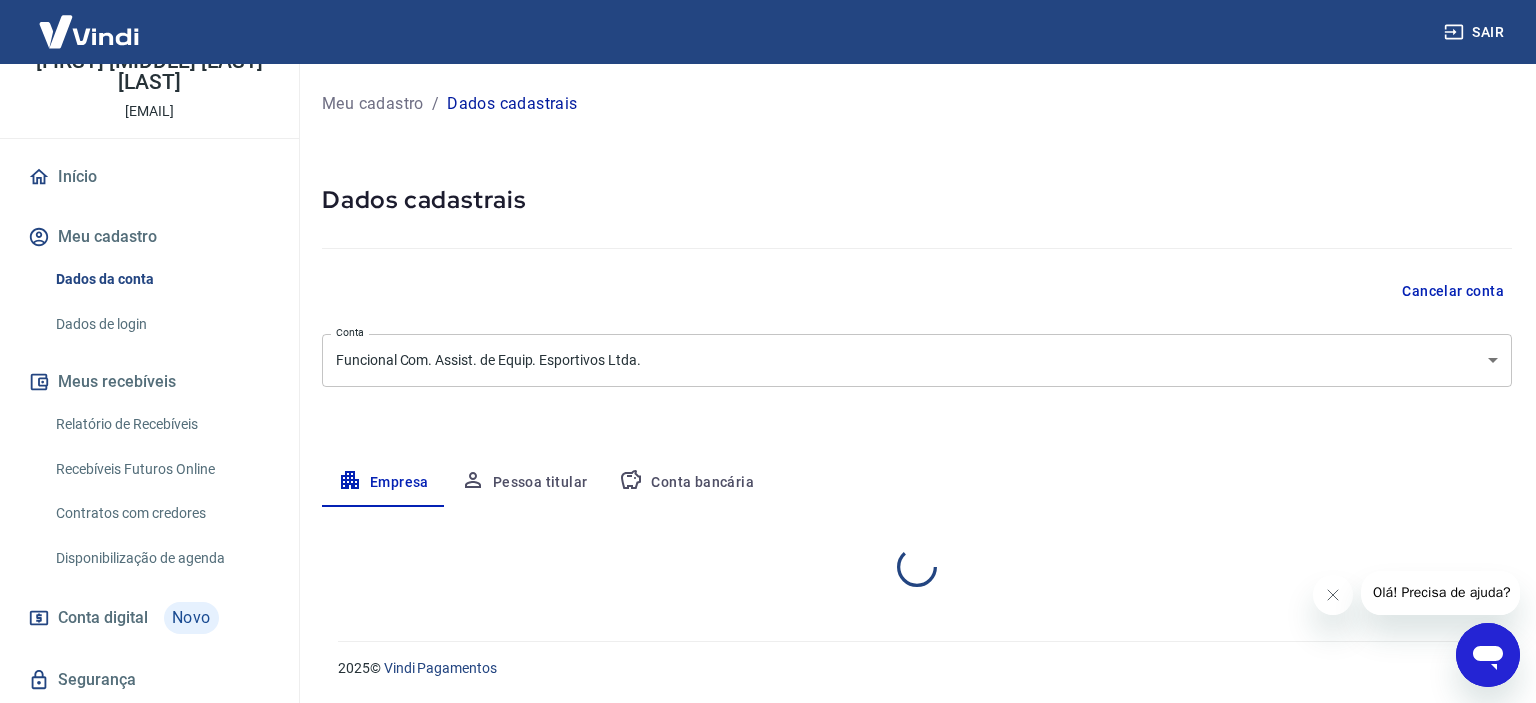 select on "SP" 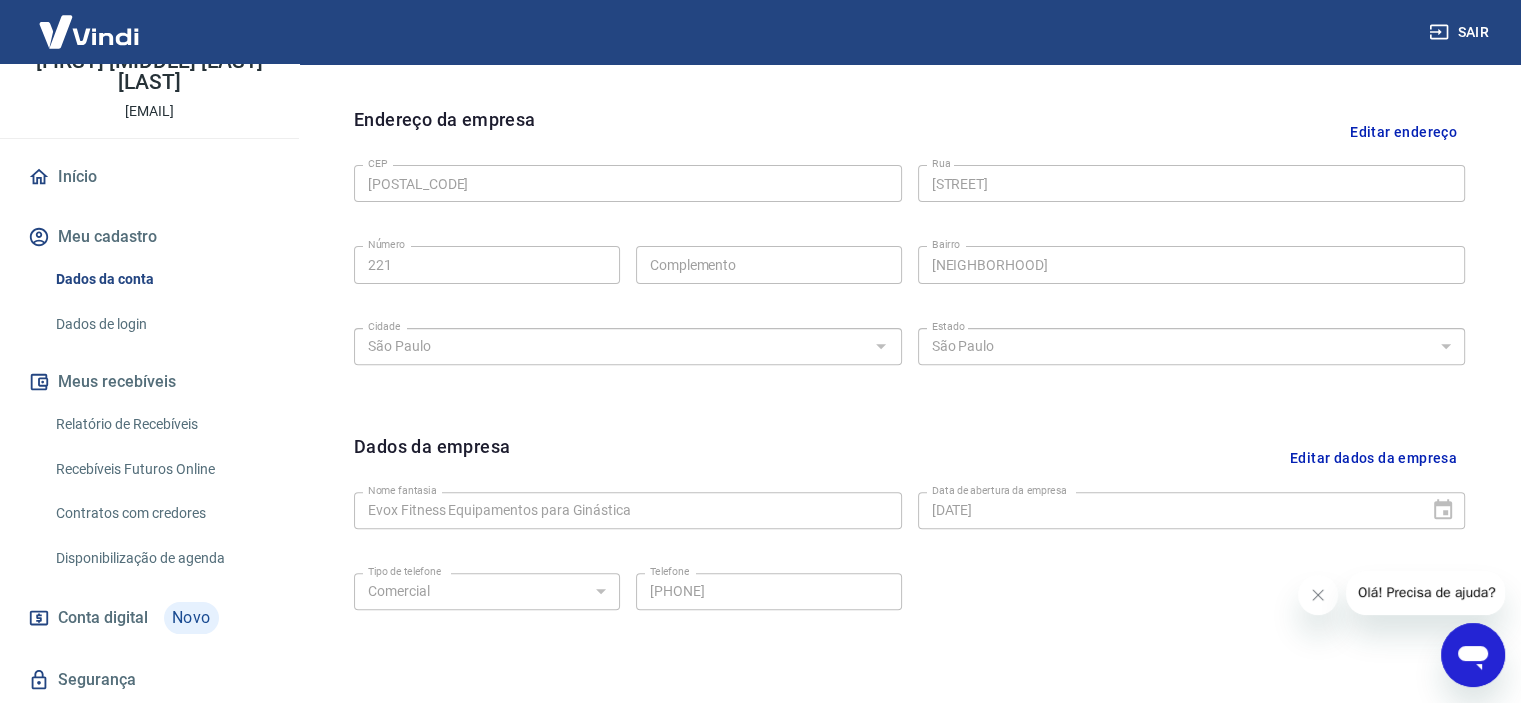 scroll, scrollTop: 538, scrollLeft: 0, axis: vertical 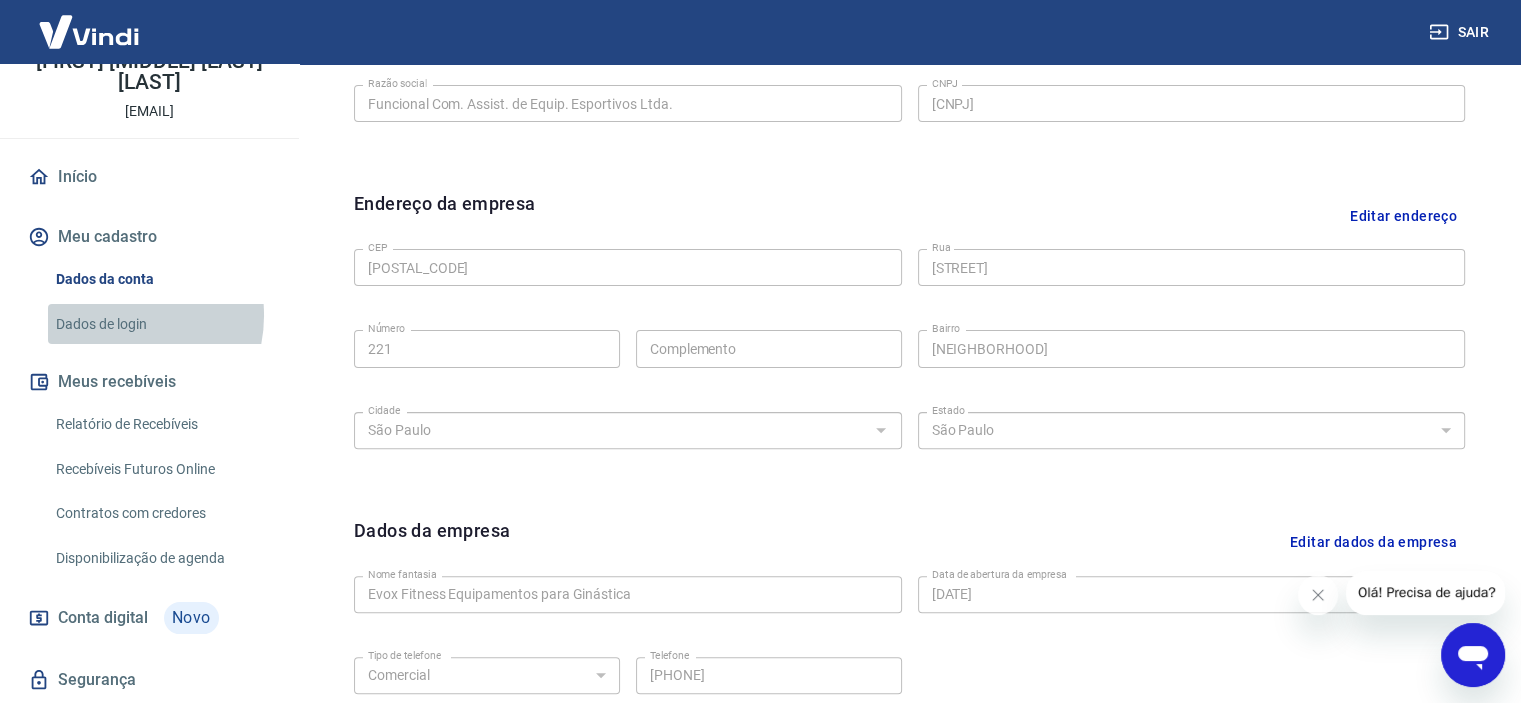 click on "Dados de login" at bounding box center [161, 324] 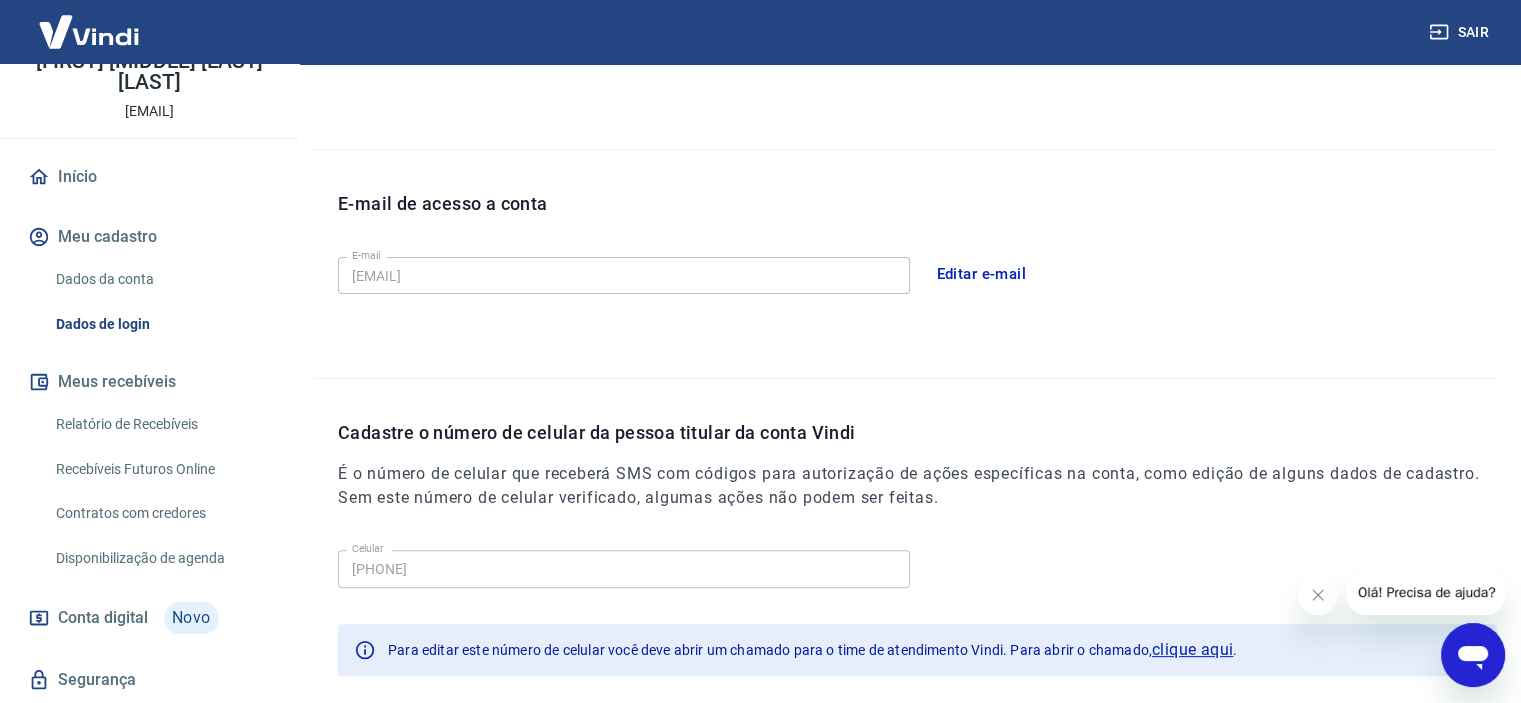 scroll, scrollTop: 360, scrollLeft: 0, axis: vertical 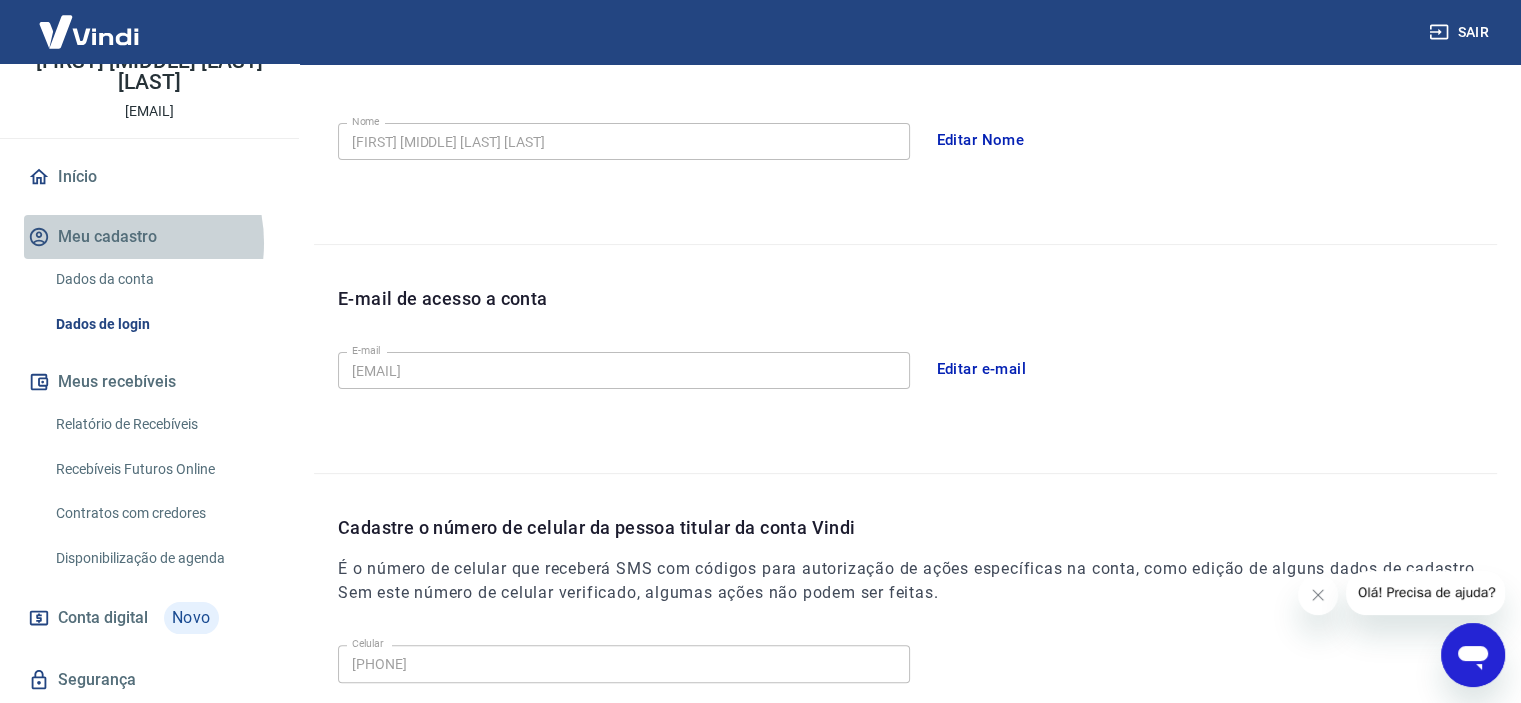 click on "Meu cadastro" at bounding box center [149, 237] 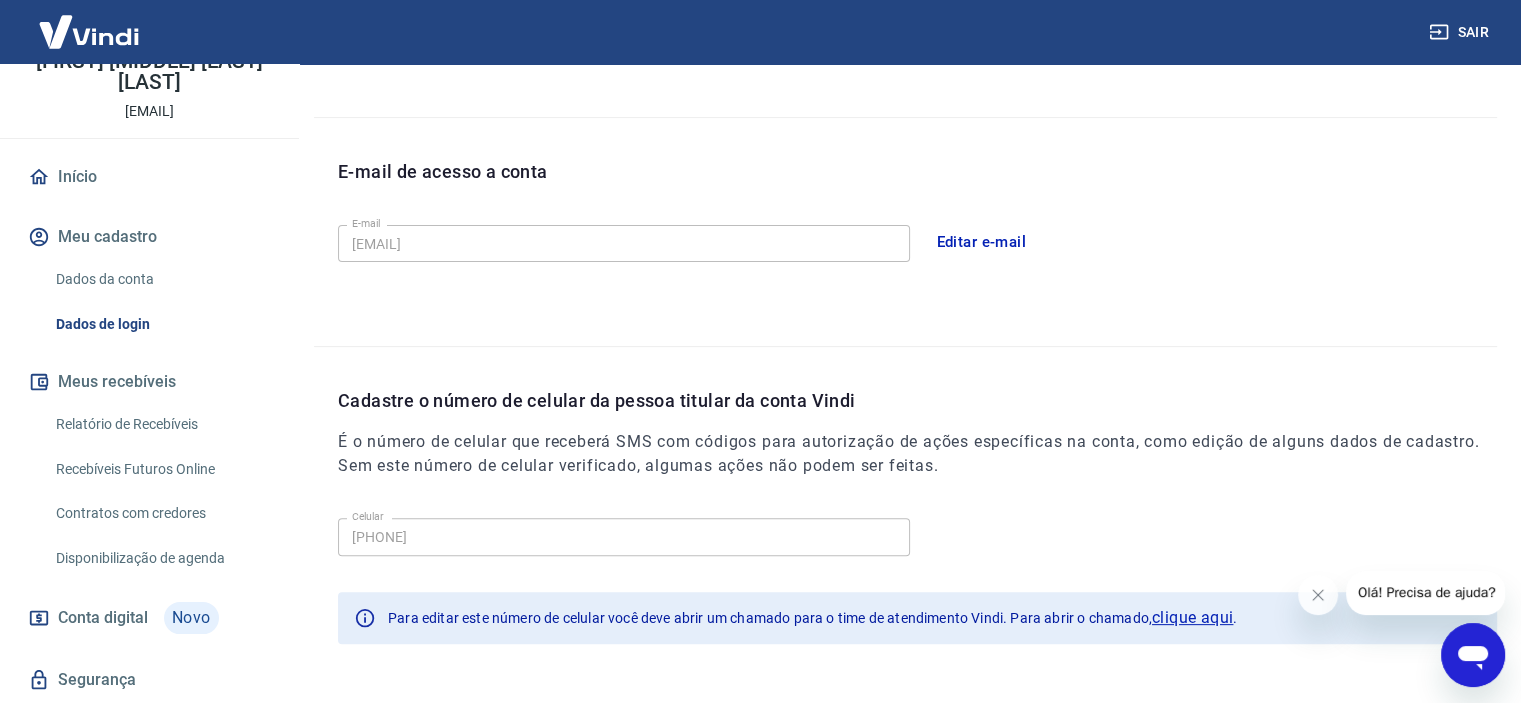 scroll, scrollTop: 560, scrollLeft: 0, axis: vertical 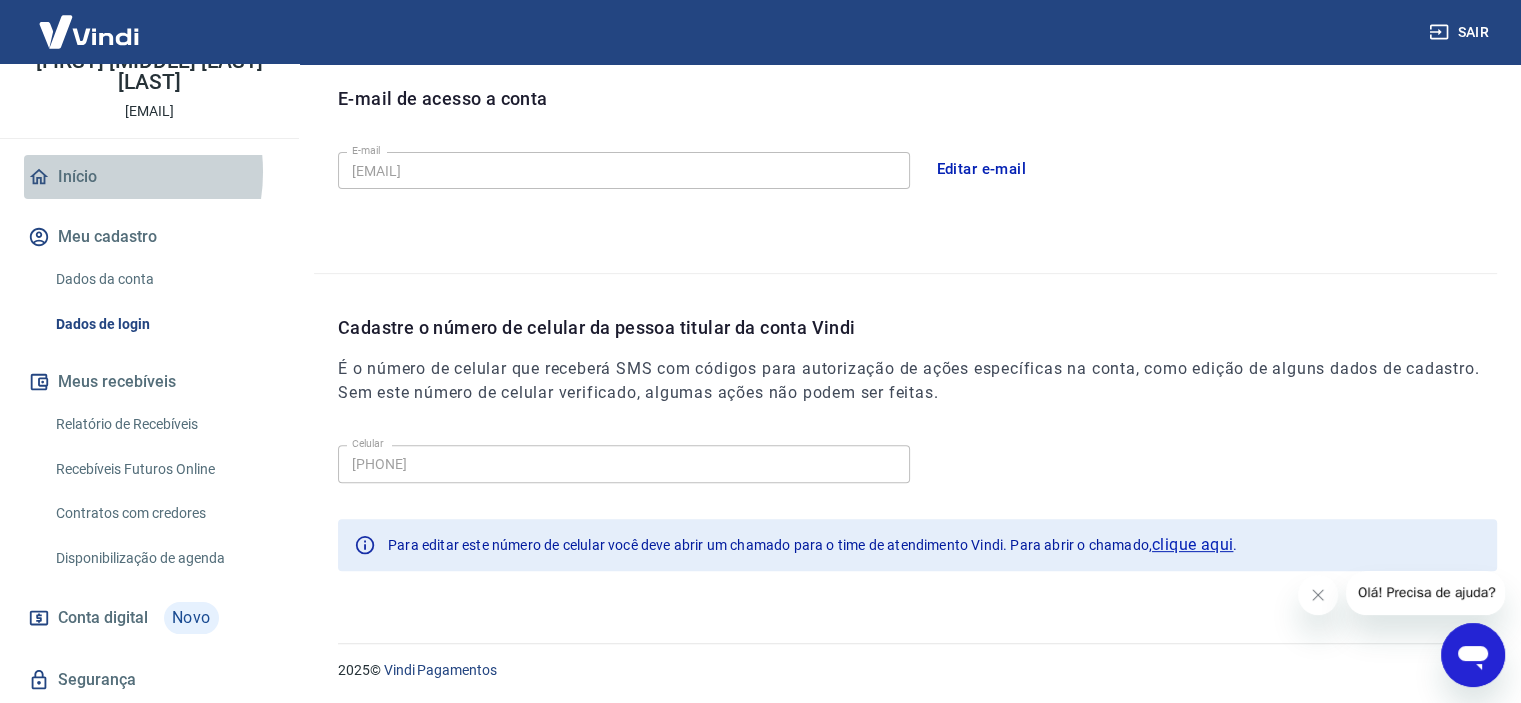 click on "Início" at bounding box center (149, 177) 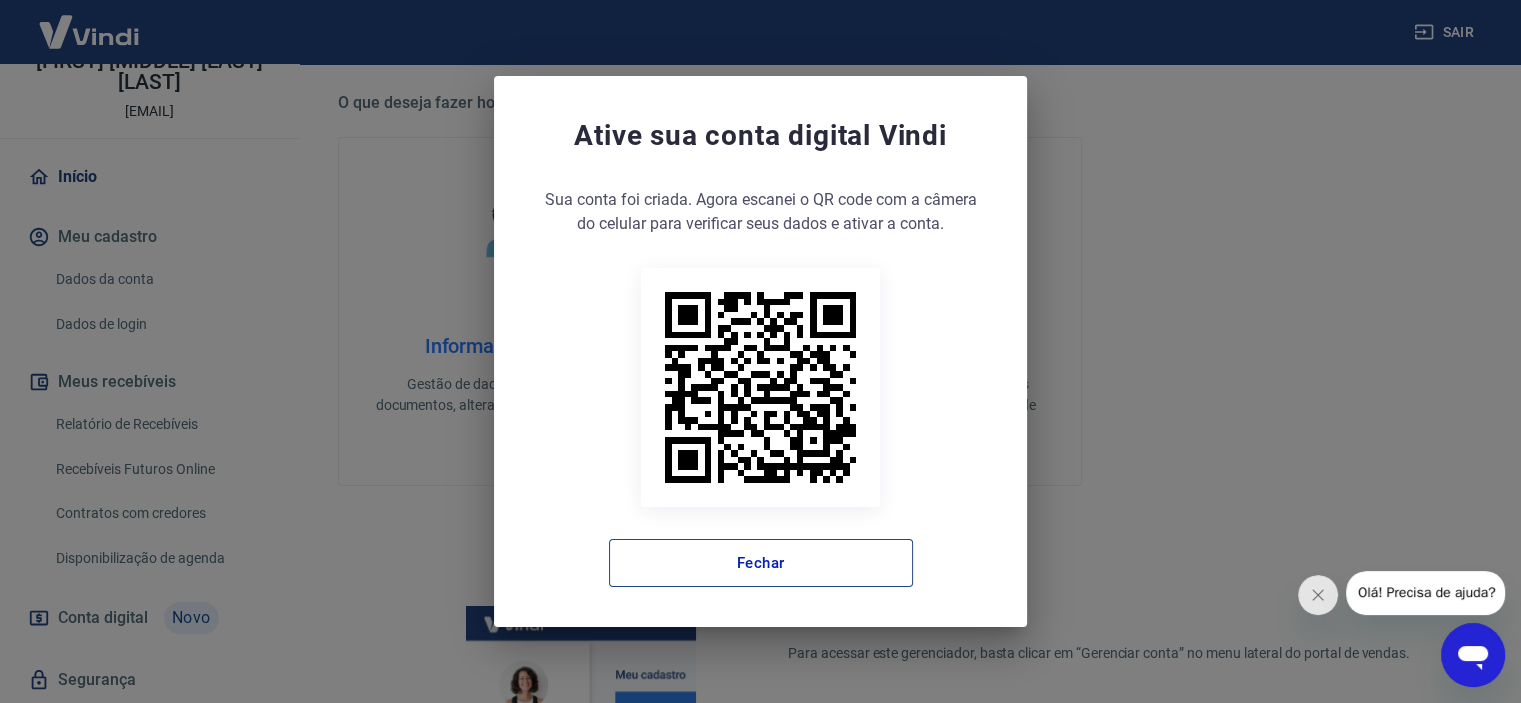 click on "Fechar" at bounding box center [761, 563] 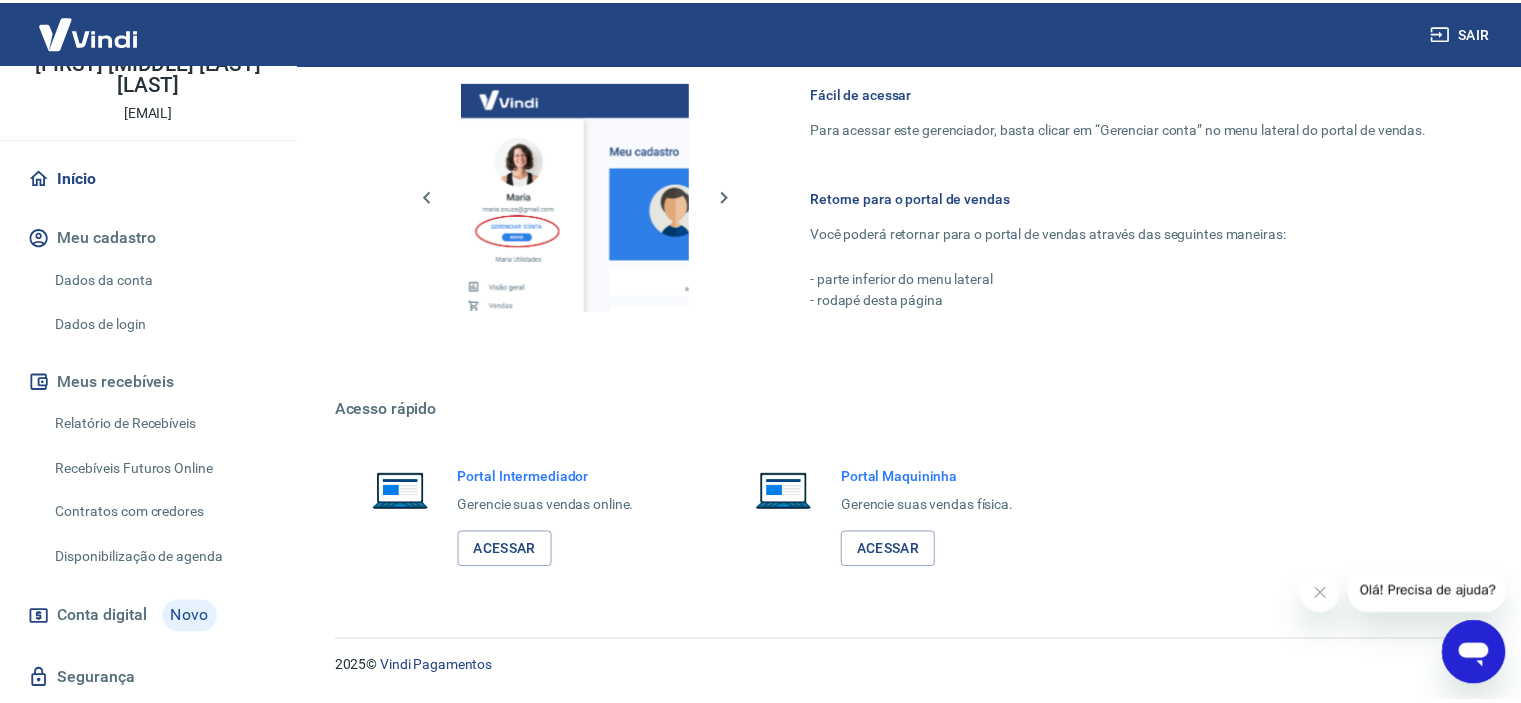 scroll, scrollTop: 1062, scrollLeft: 0, axis: vertical 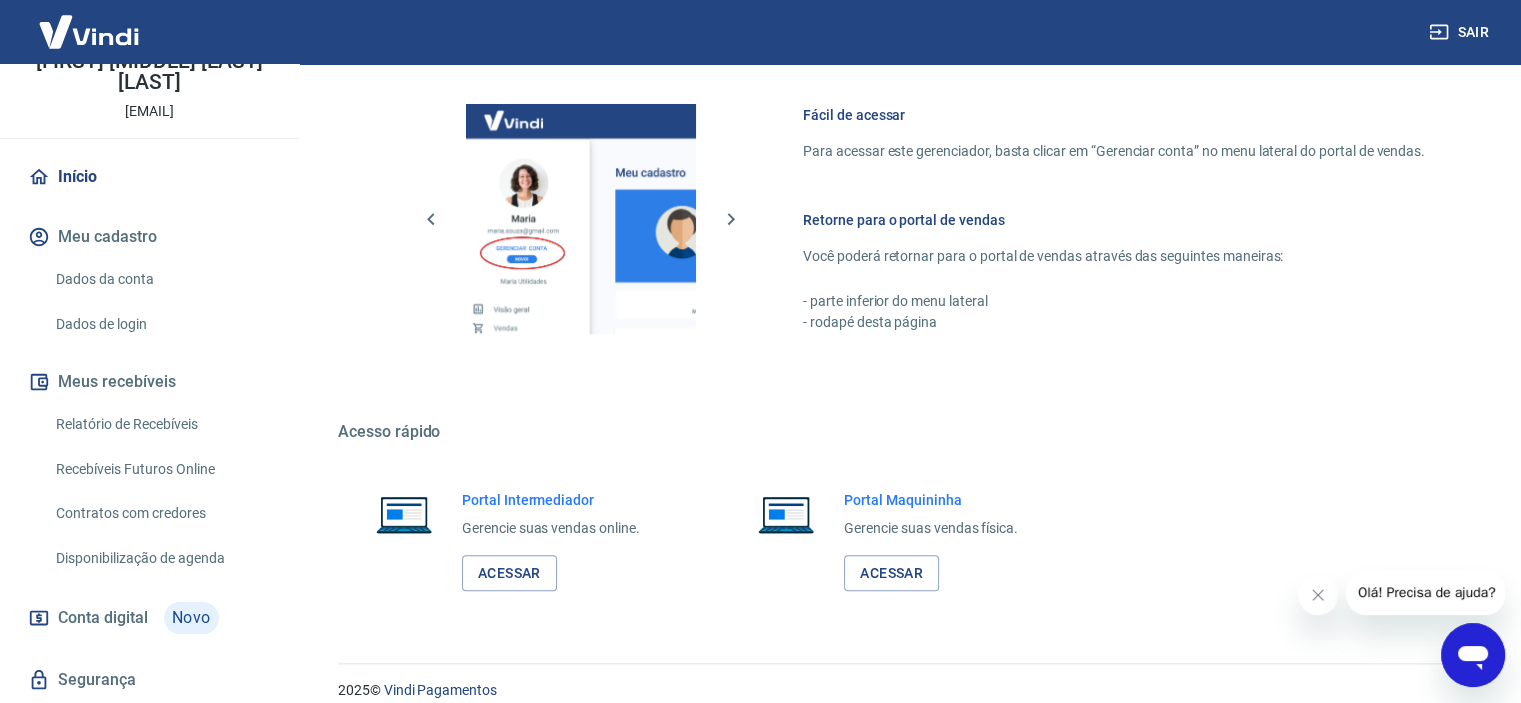 click 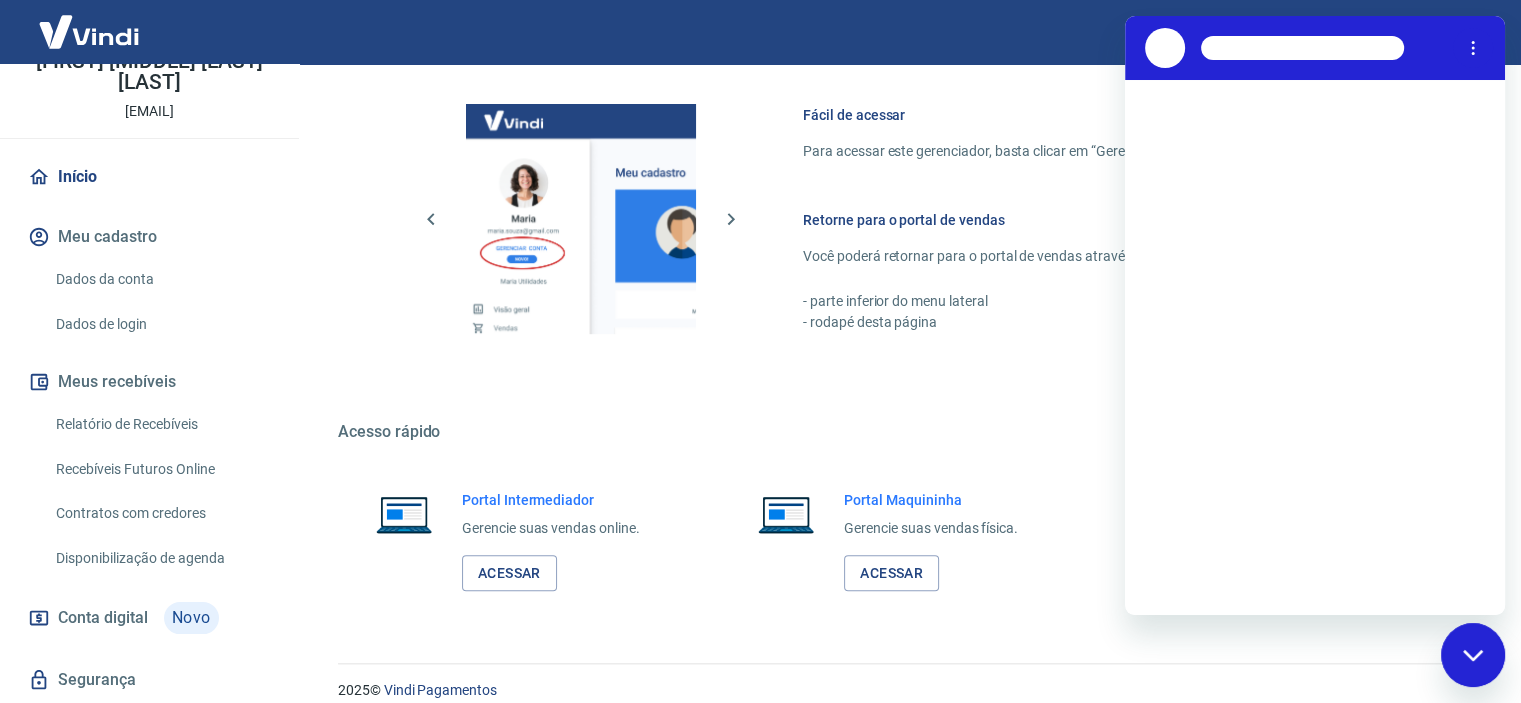scroll, scrollTop: 0, scrollLeft: 0, axis: both 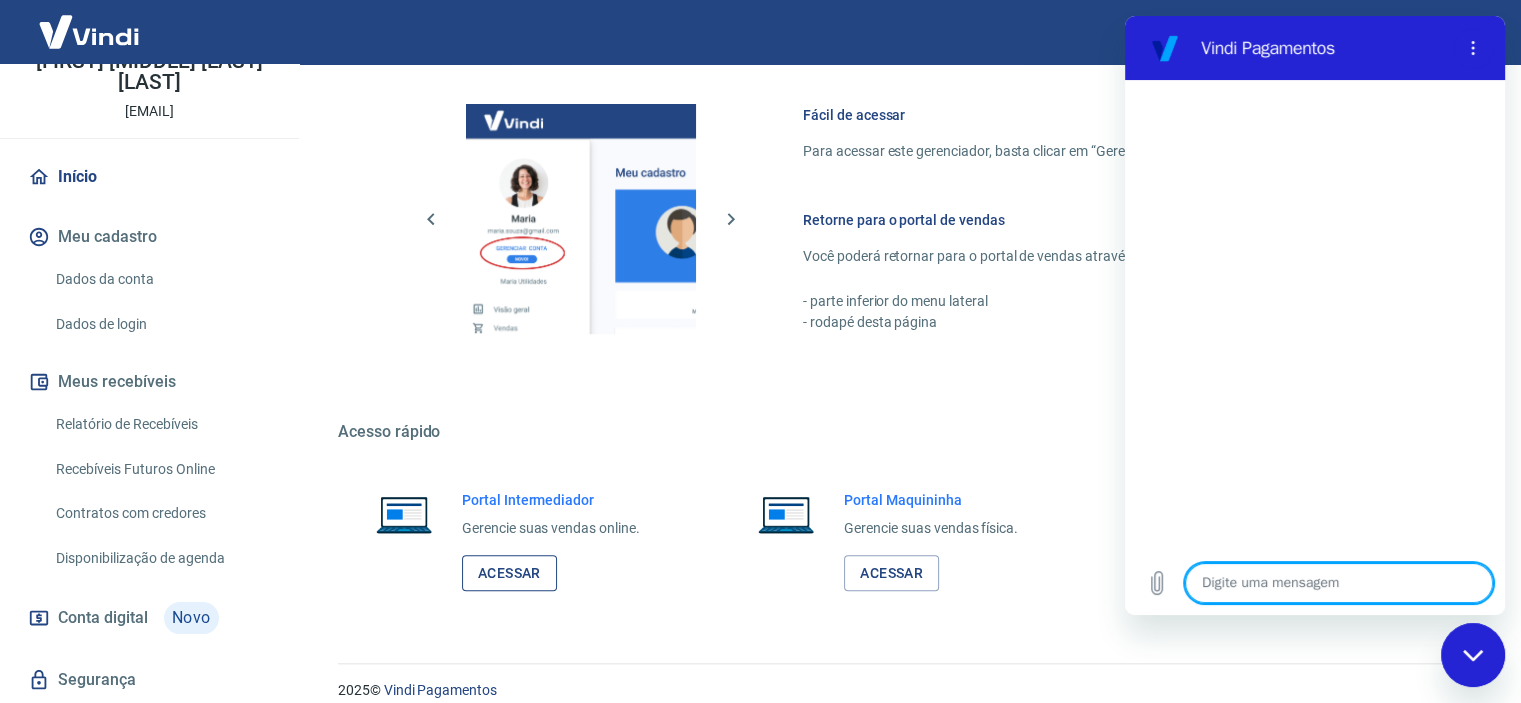 click on "Acessar" at bounding box center [509, 573] 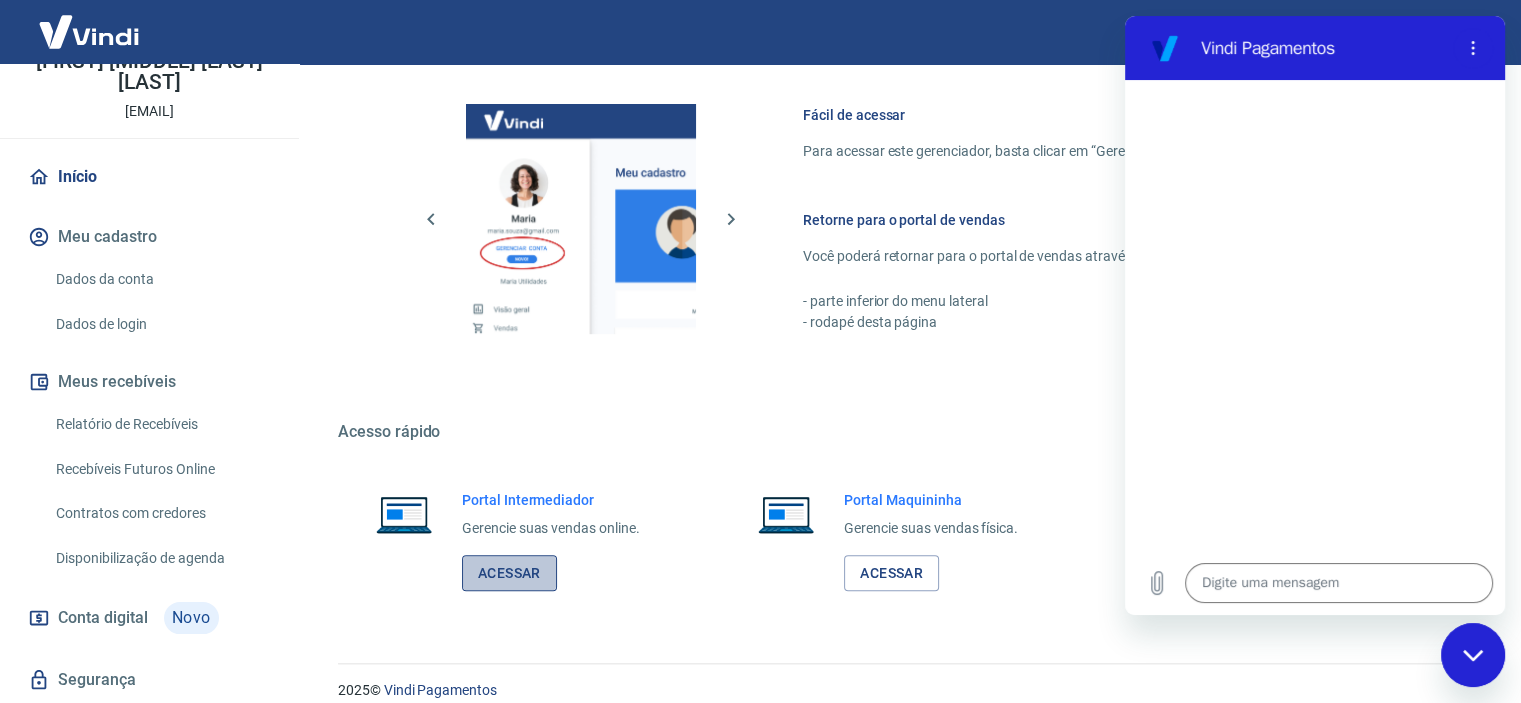 click on "Acessar" at bounding box center (509, 573) 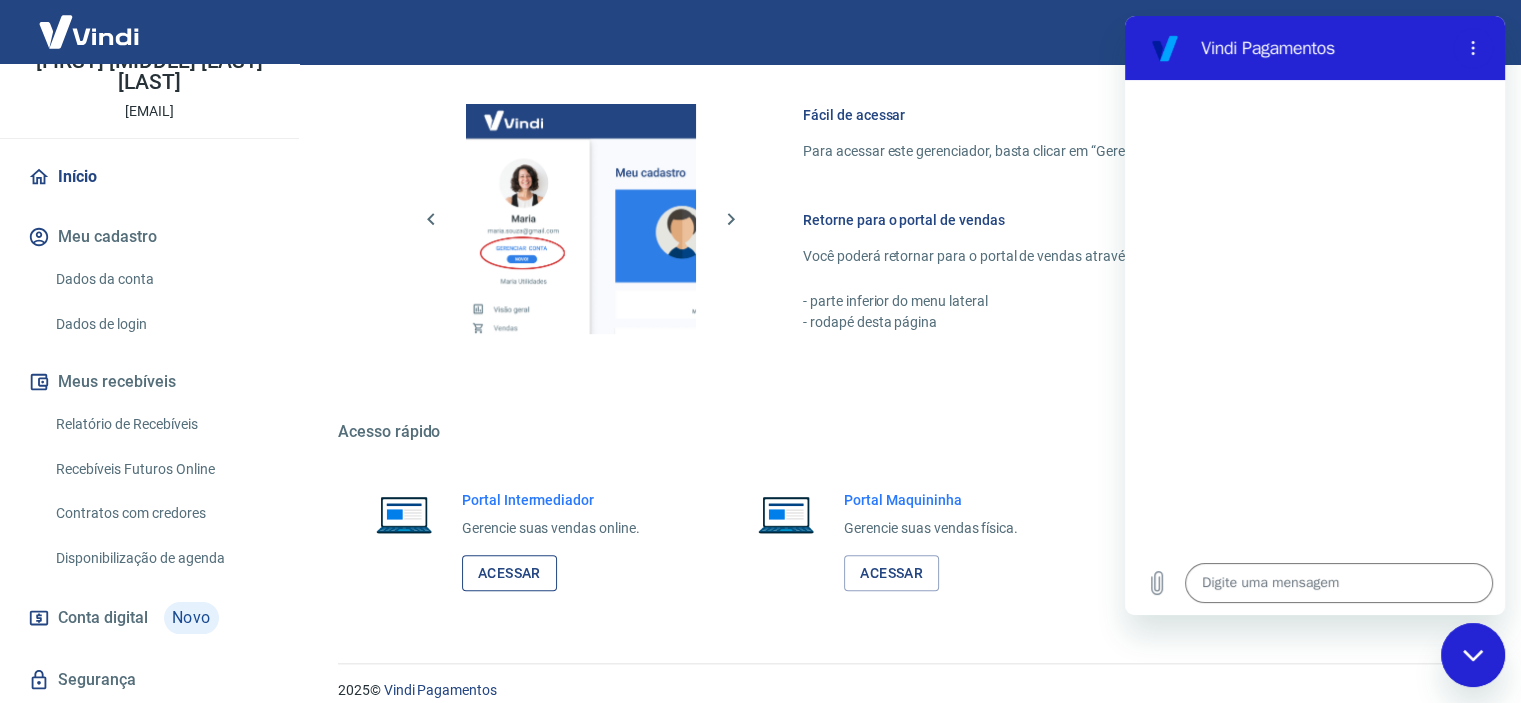 type on "x" 